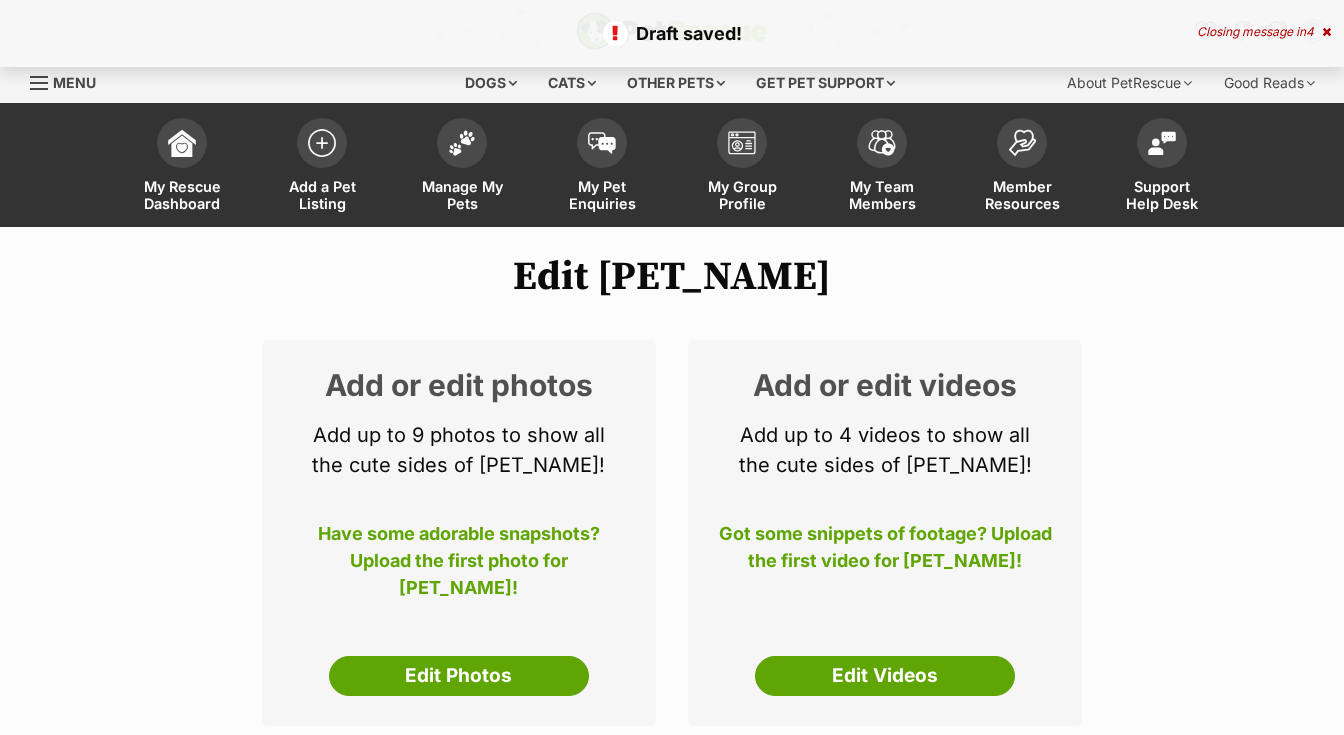 select 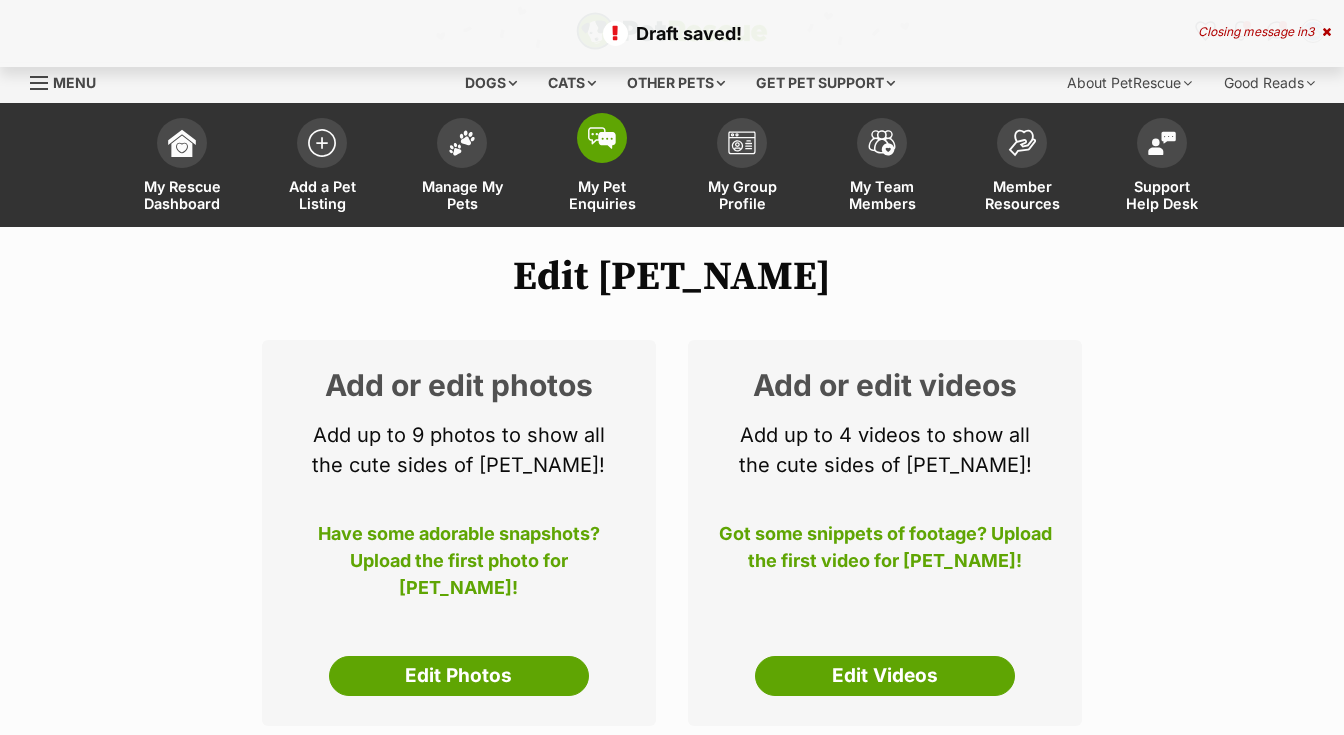 scroll, scrollTop: 0, scrollLeft: 0, axis: both 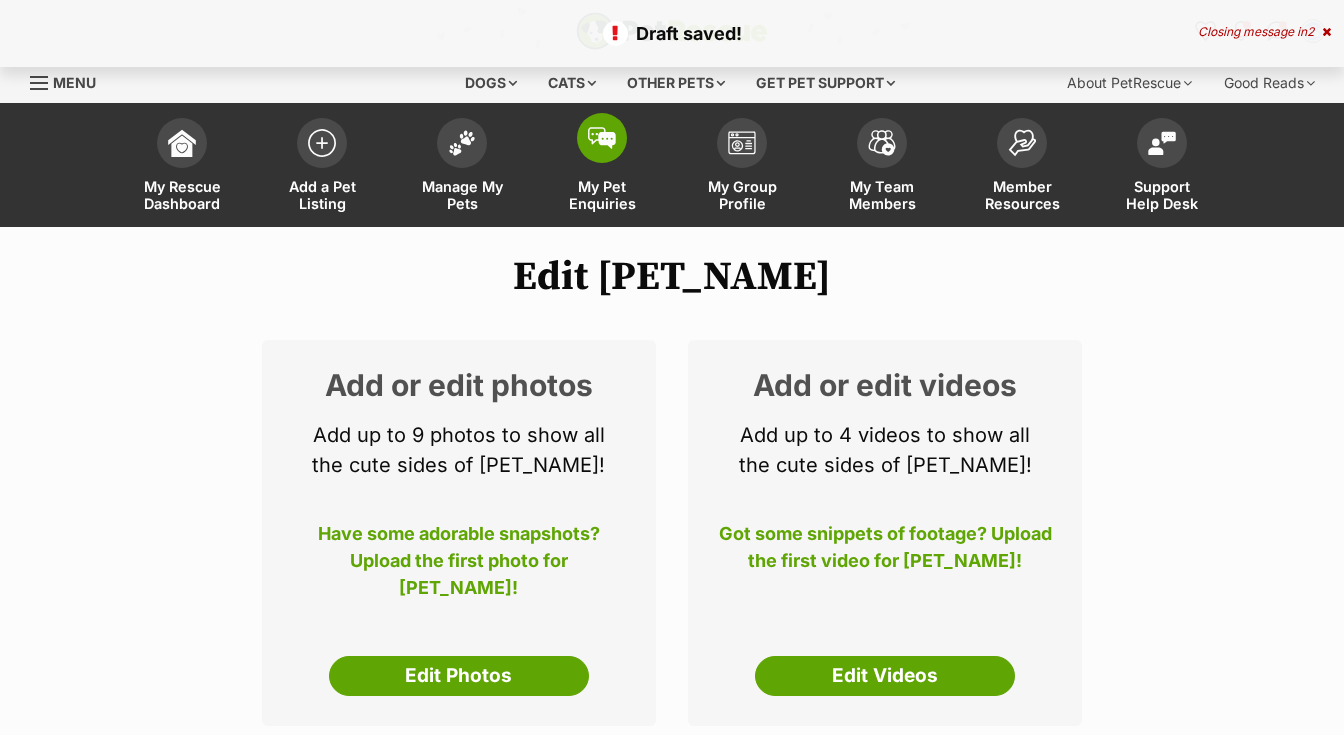 click at bounding box center (602, 138) 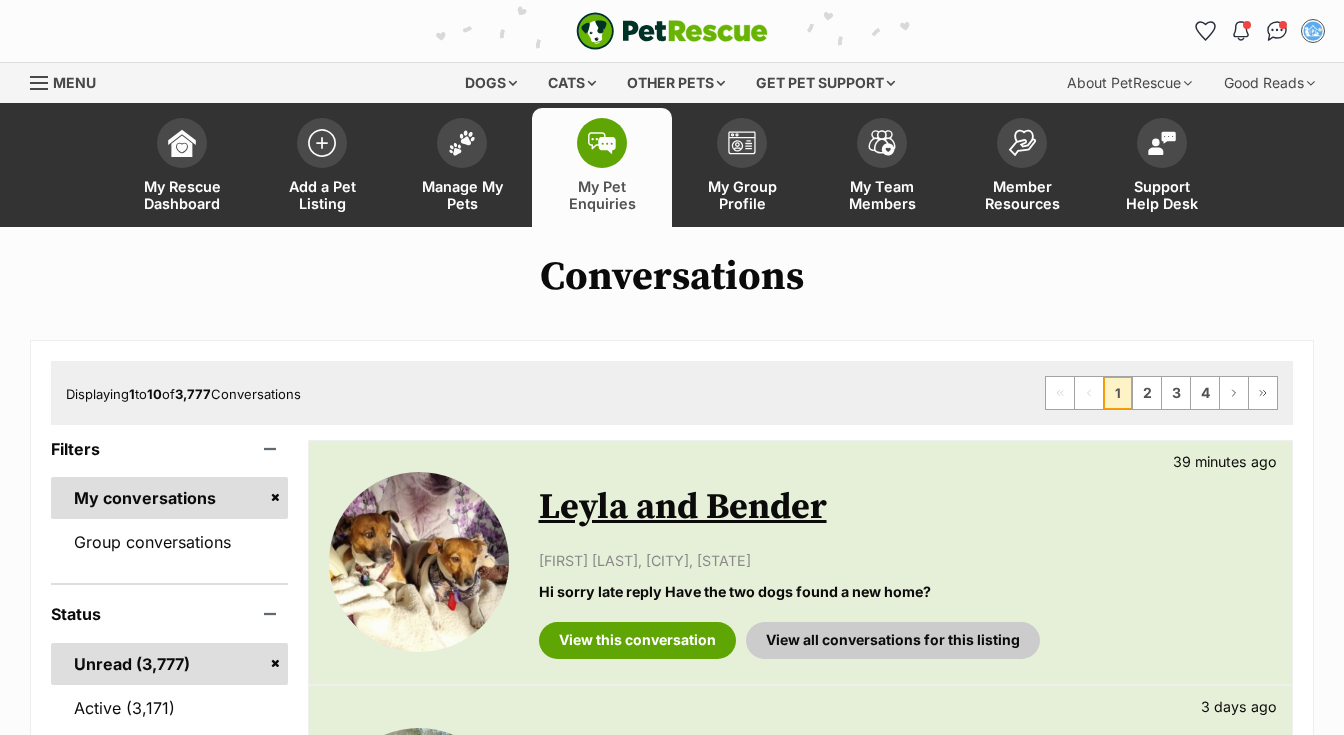 scroll, scrollTop: 55, scrollLeft: 0, axis: vertical 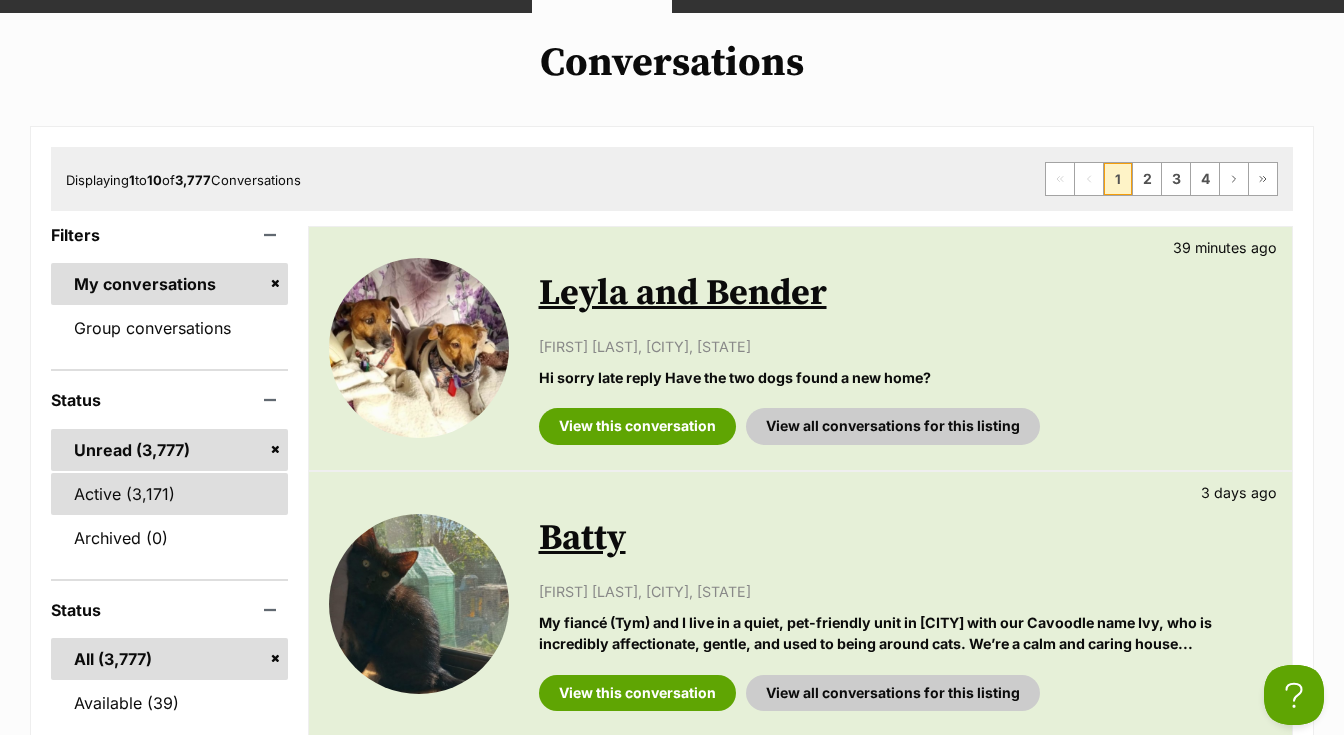 click on "Active (3,171)" at bounding box center (169, 494) 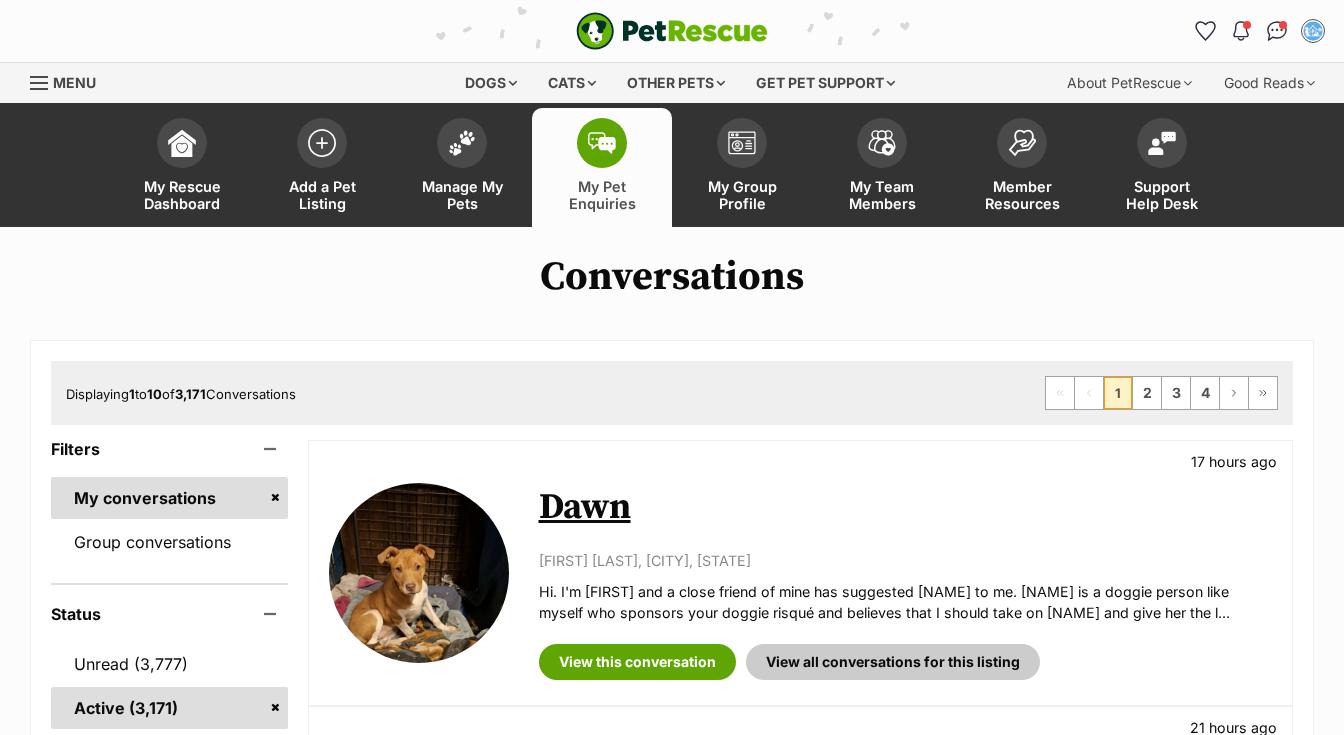 scroll, scrollTop: 0, scrollLeft: 0, axis: both 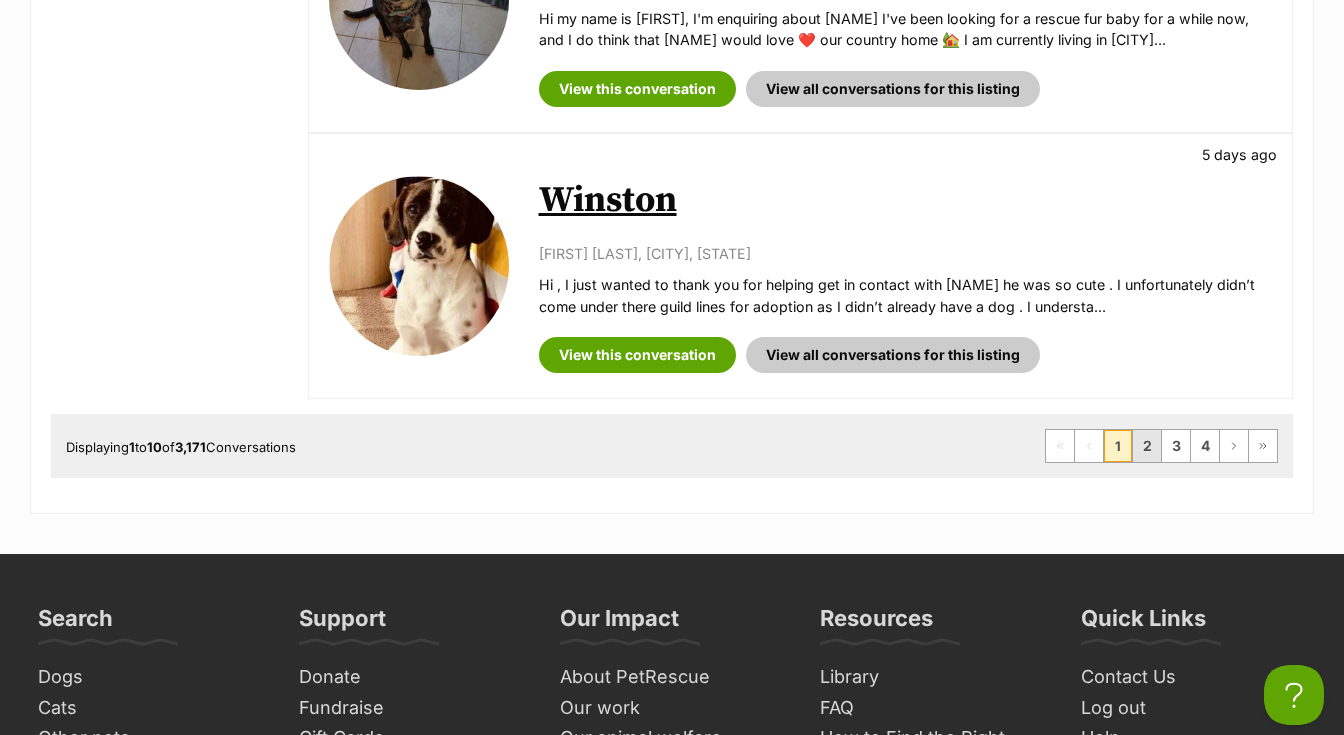 click on "2" at bounding box center [1147, 446] 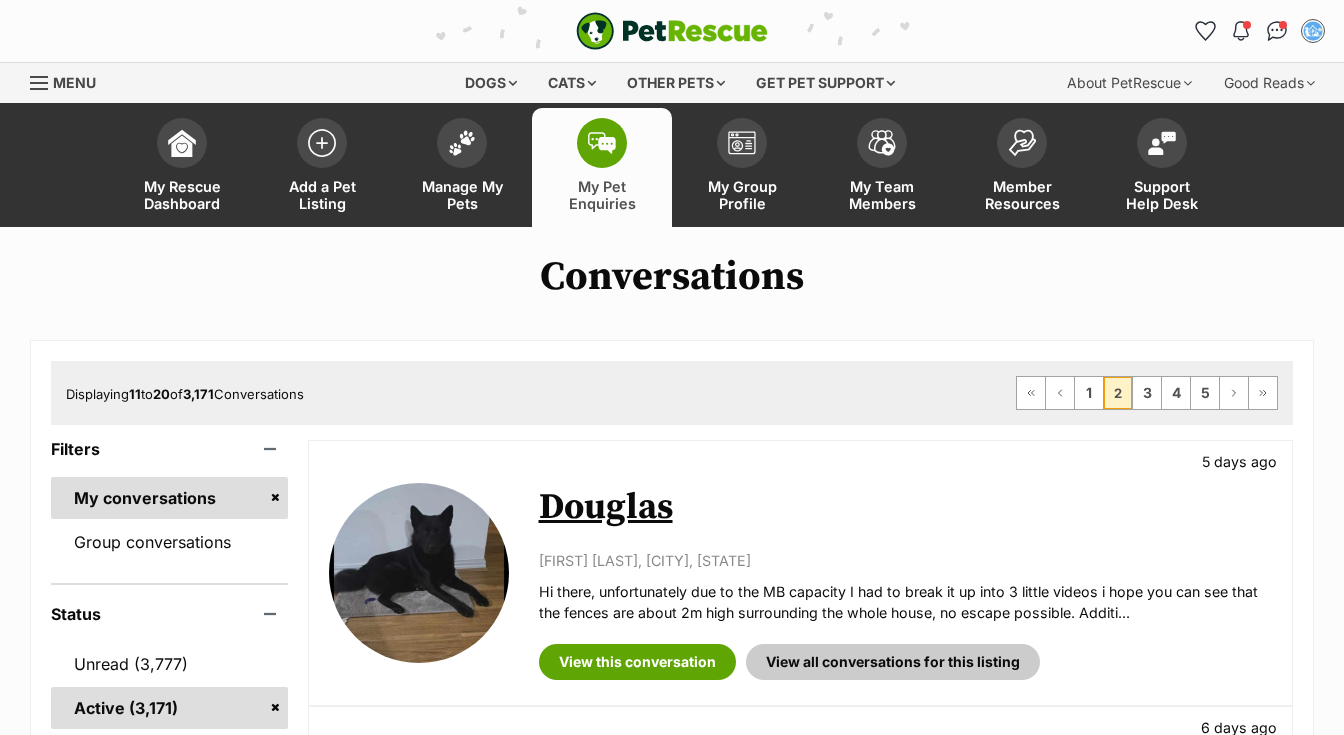 scroll, scrollTop: 0, scrollLeft: 0, axis: both 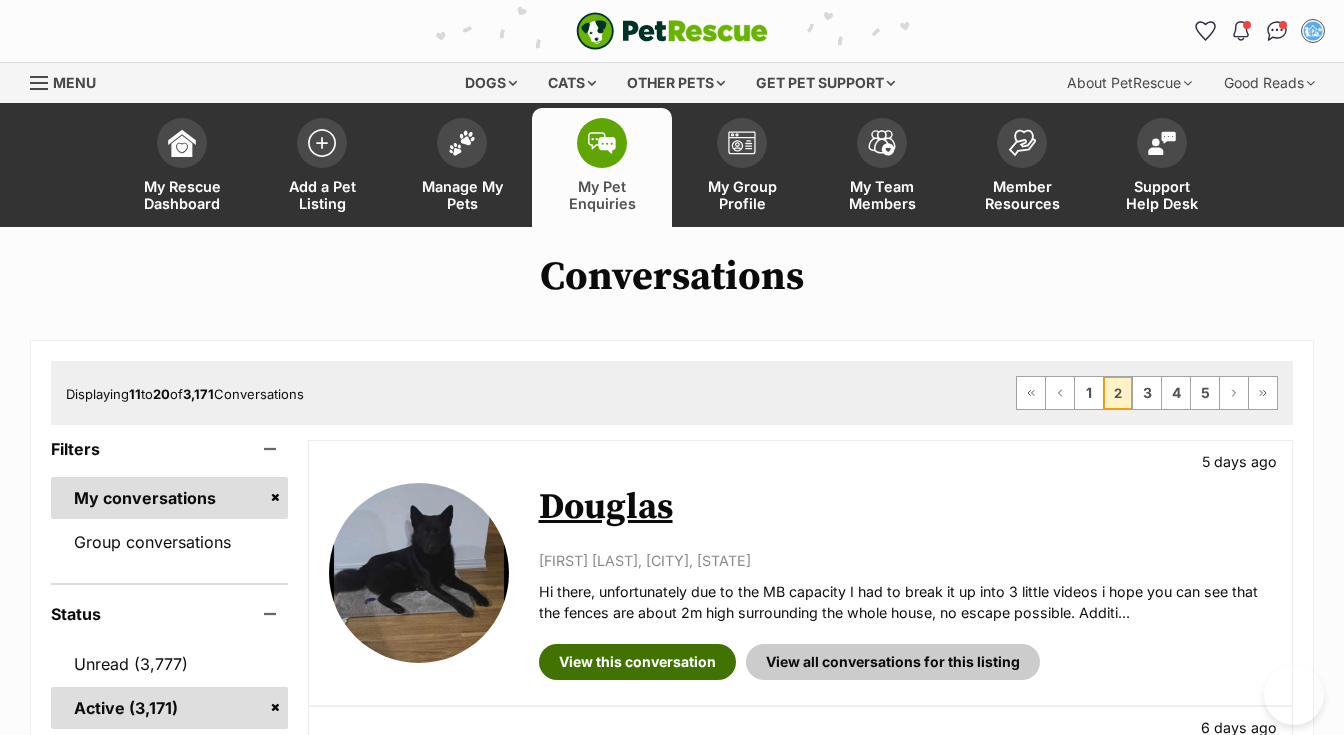 click on "View this conversation" at bounding box center (637, 662) 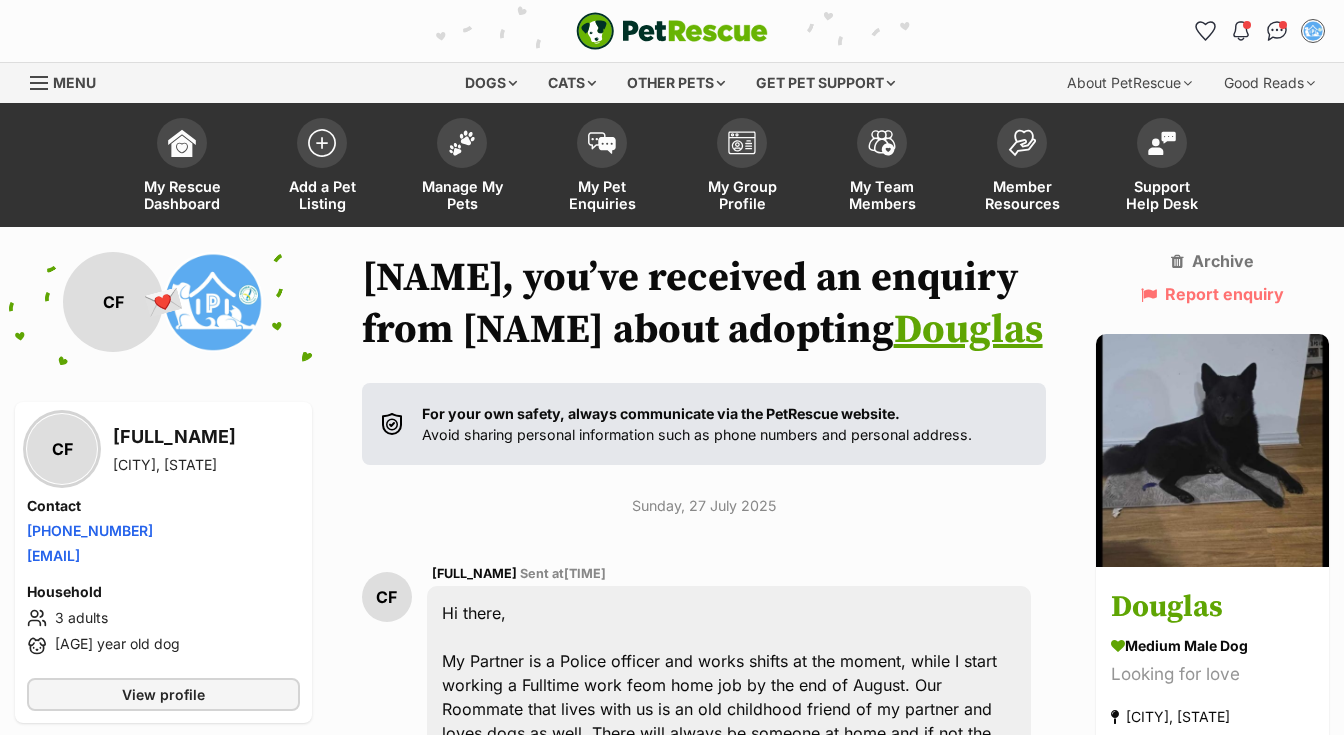 scroll, scrollTop: 0, scrollLeft: 0, axis: both 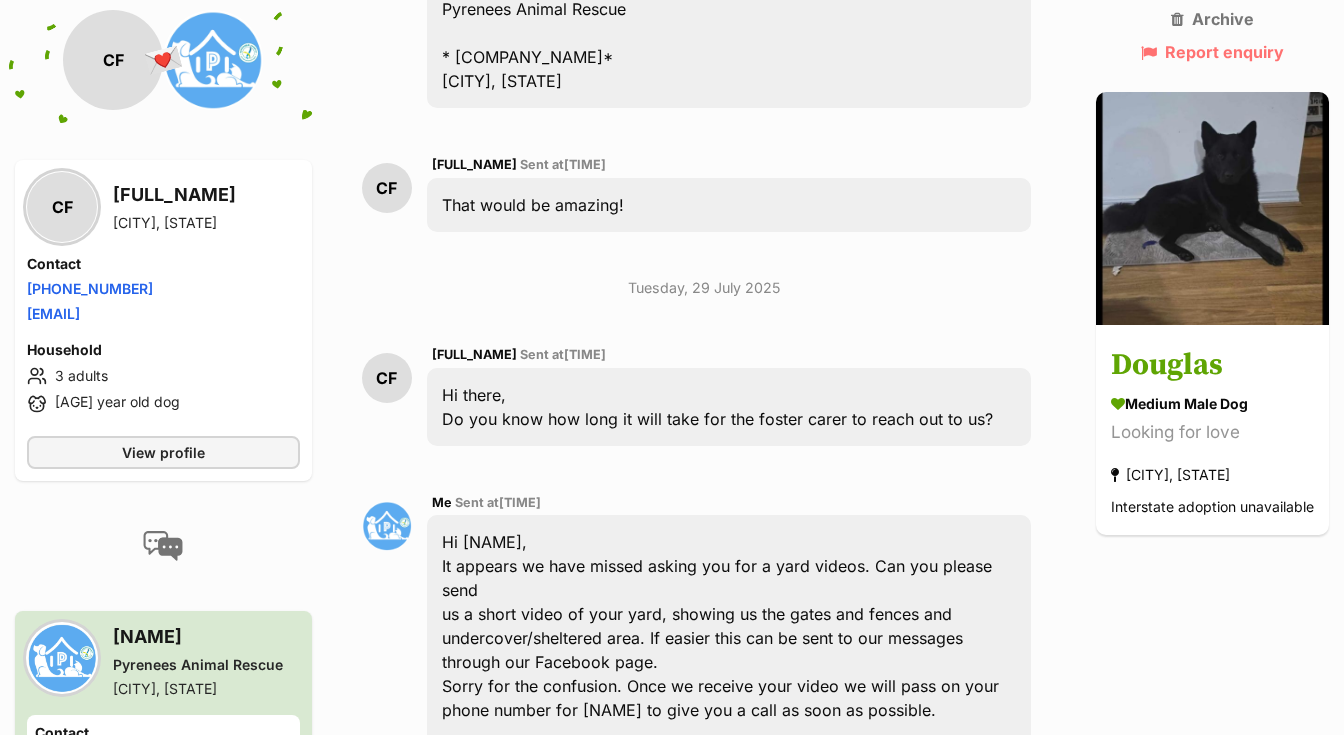 drag, startPoint x: 114, startPoint y: 194, endPoint x: 267, endPoint y: 197, distance: 153.0294 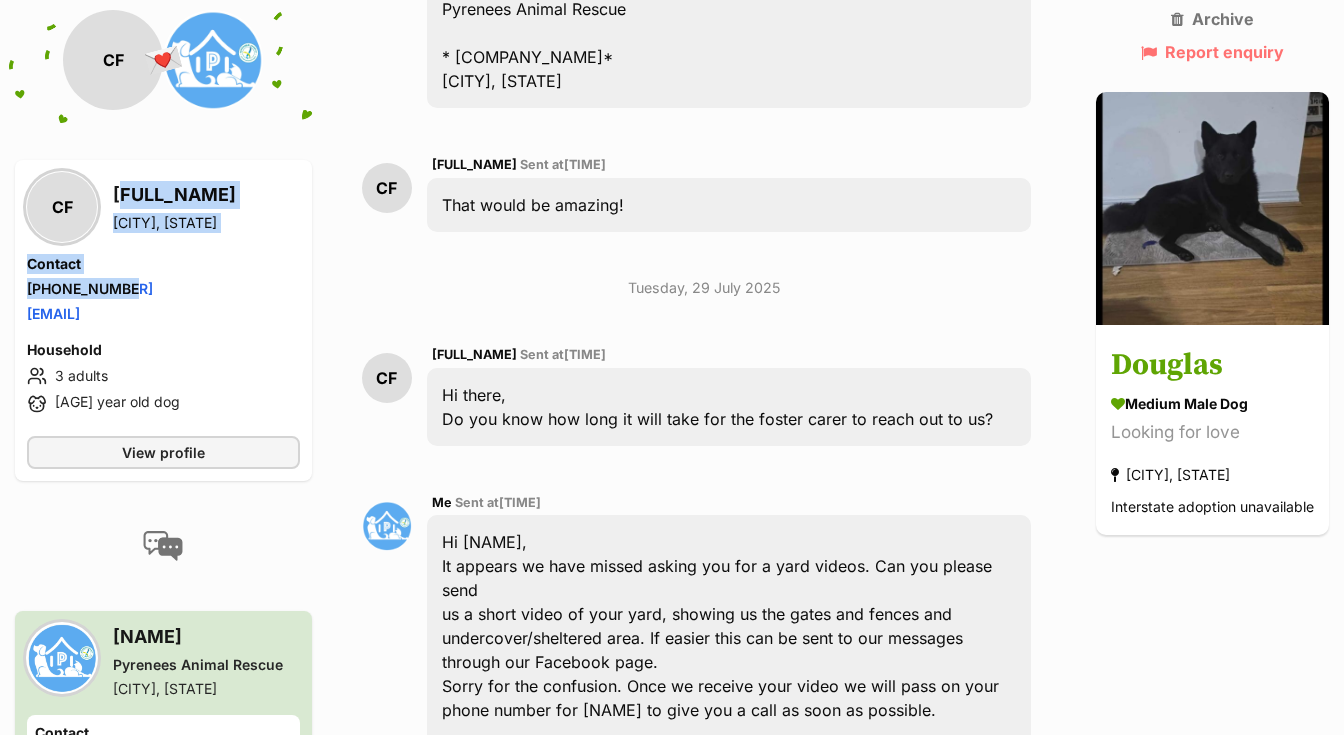 drag, startPoint x: 114, startPoint y: 191, endPoint x: 114, endPoint y: 298, distance: 107 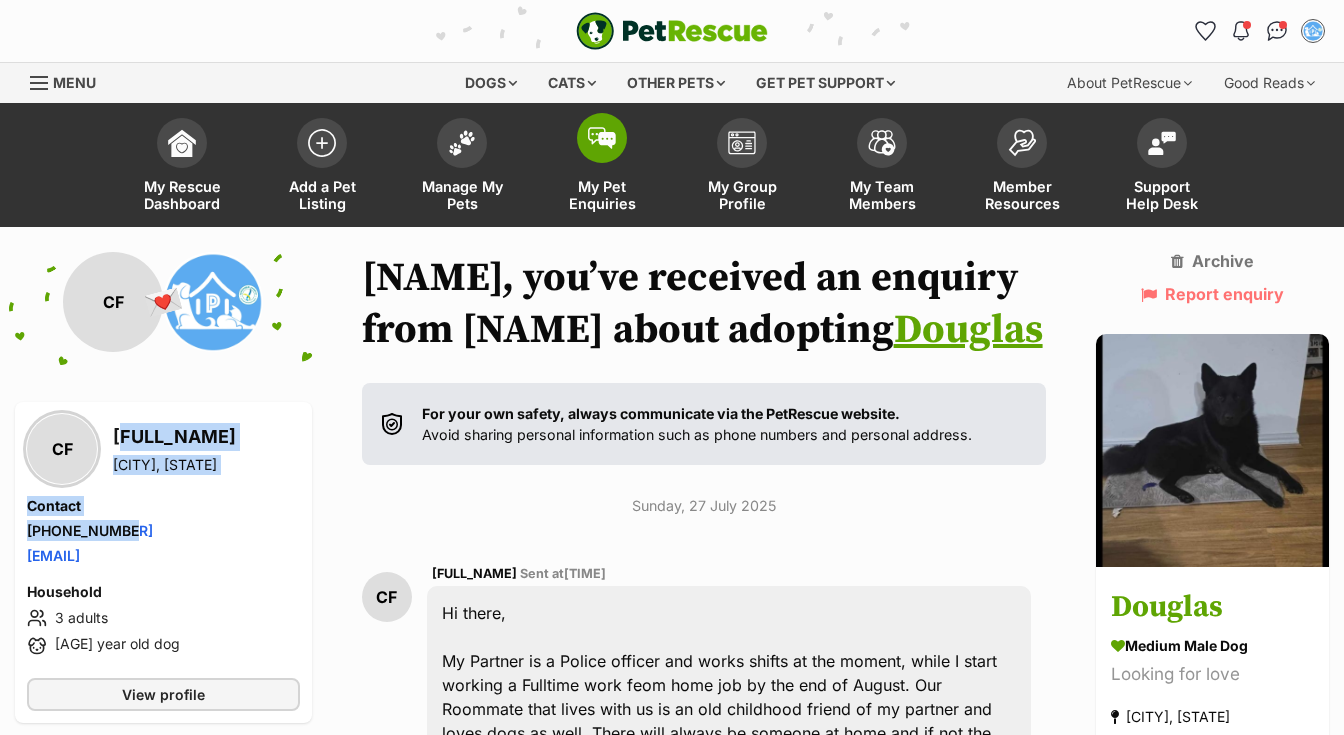 scroll, scrollTop: 0, scrollLeft: 0, axis: both 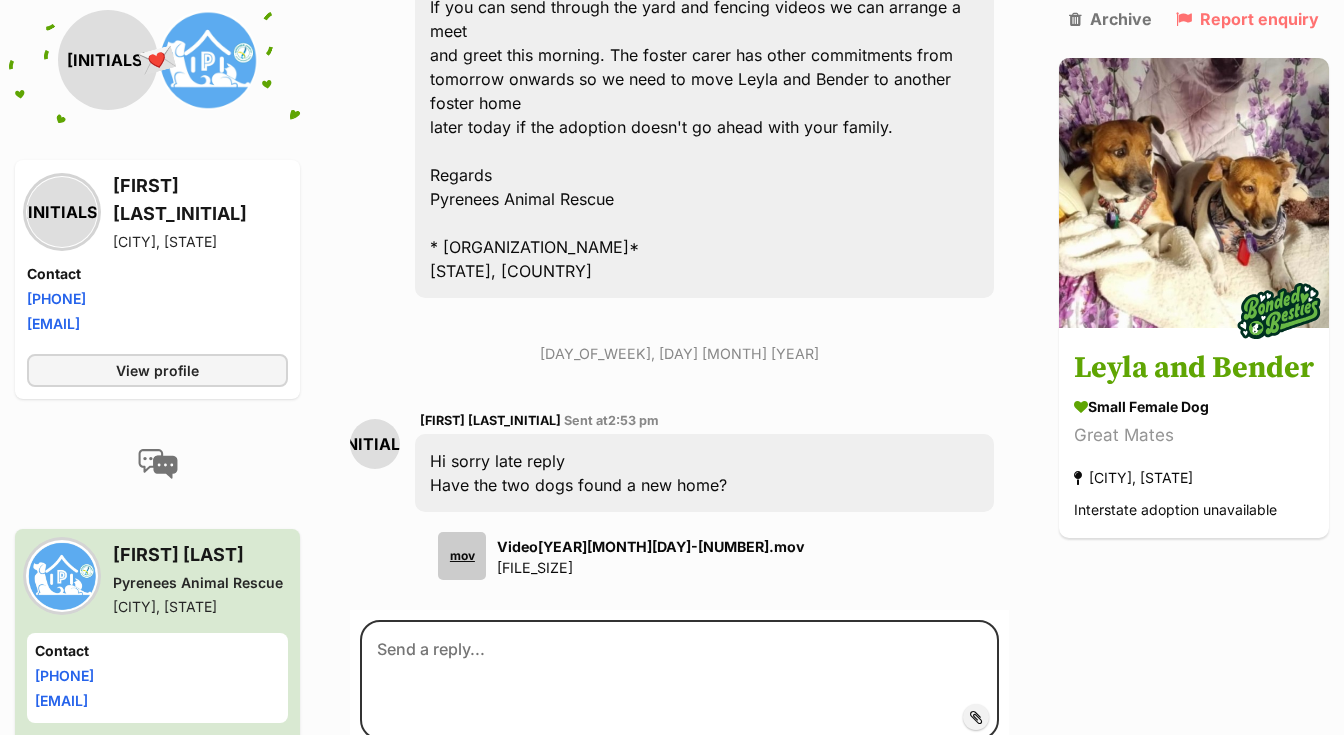 click on "Video20250803-58738-9fz73t.mov" at bounding box center (651, 546) 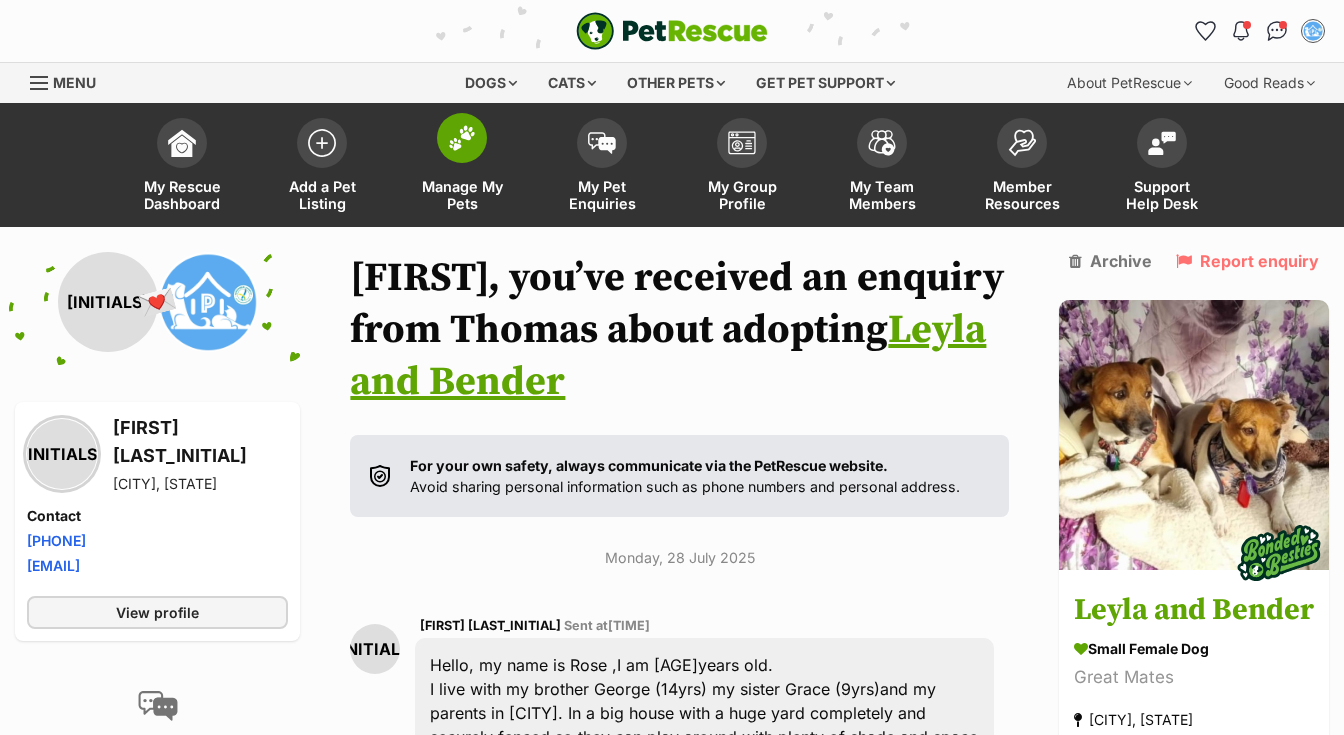 scroll, scrollTop: 0, scrollLeft: 0, axis: both 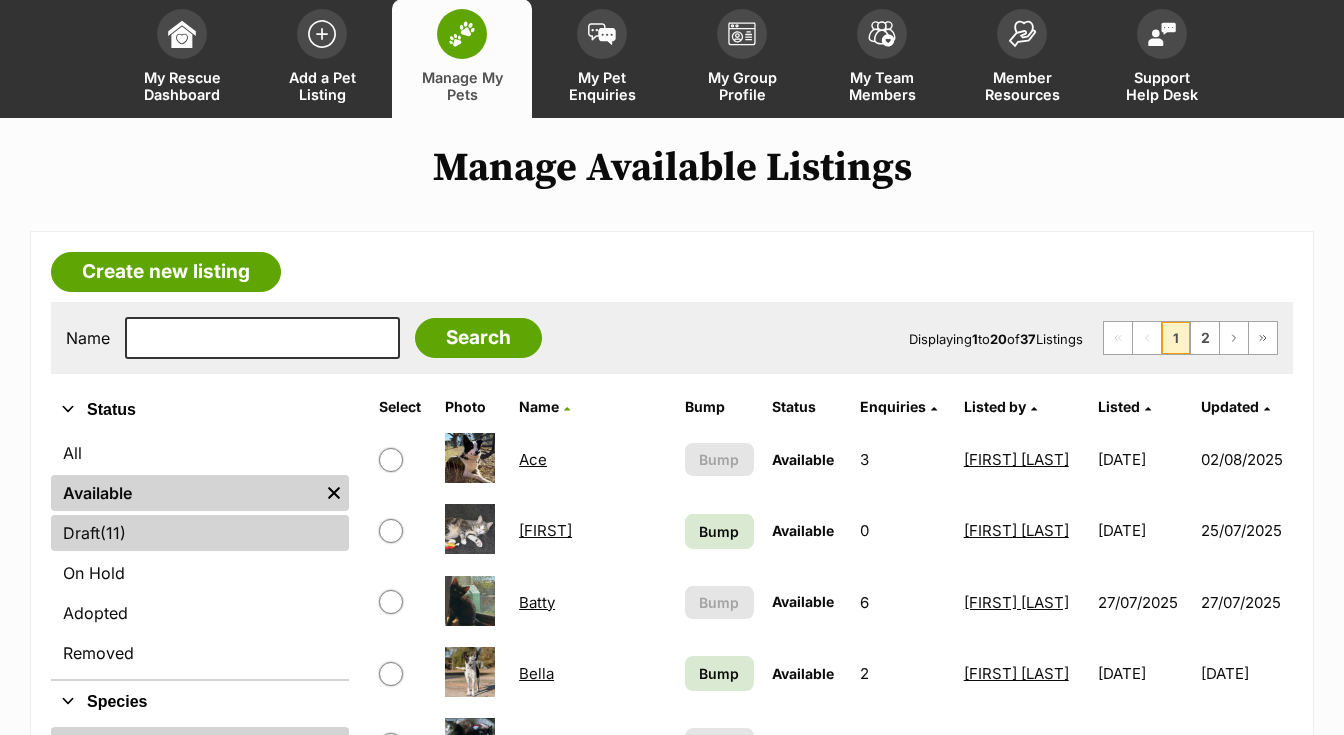 click on "Draft
(11)
Items" at bounding box center [200, 533] 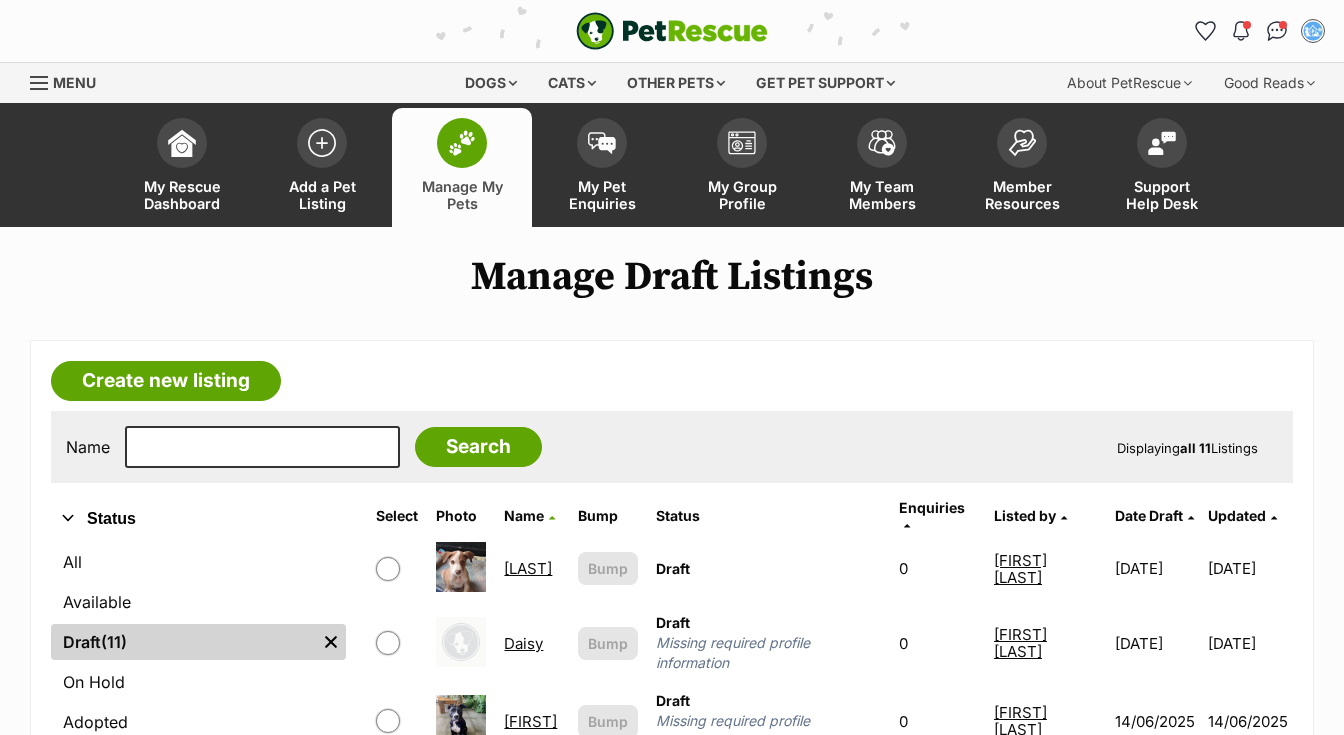 scroll, scrollTop: 0, scrollLeft: 0, axis: both 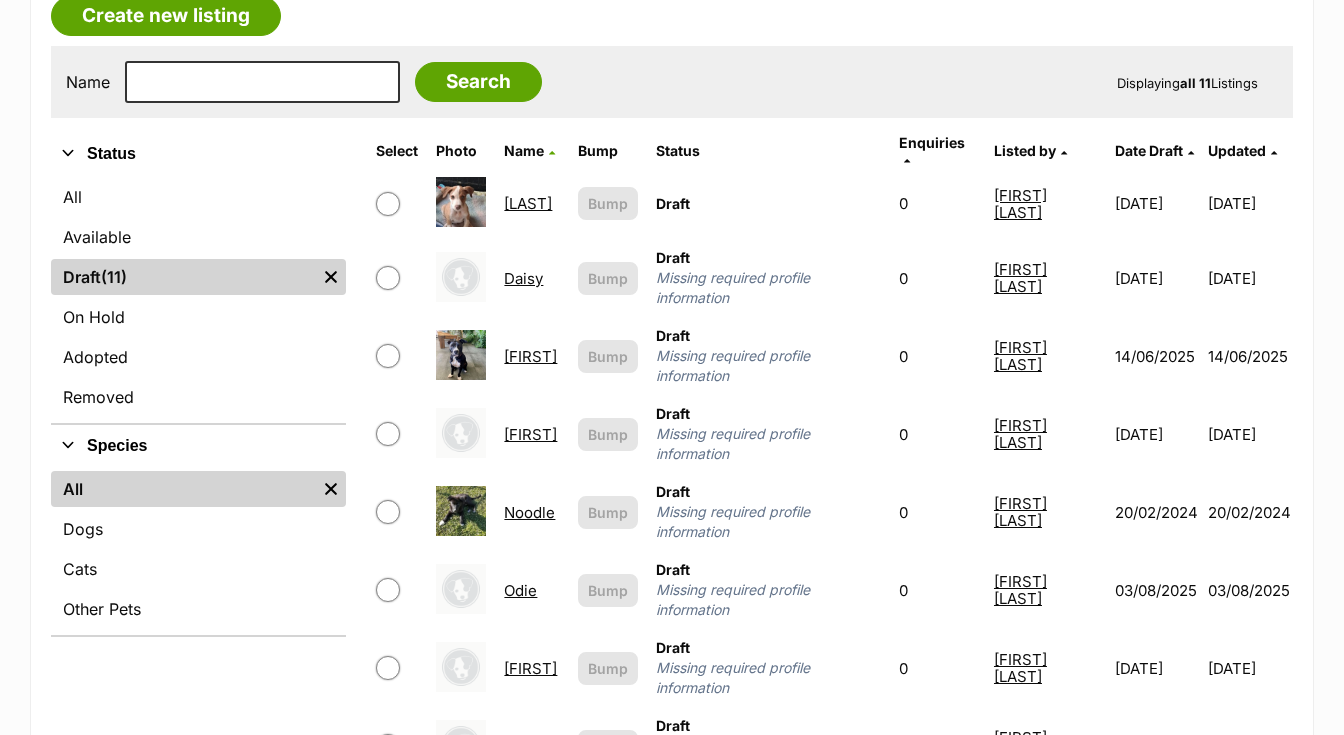 click on "Odie" at bounding box center [520, 590] 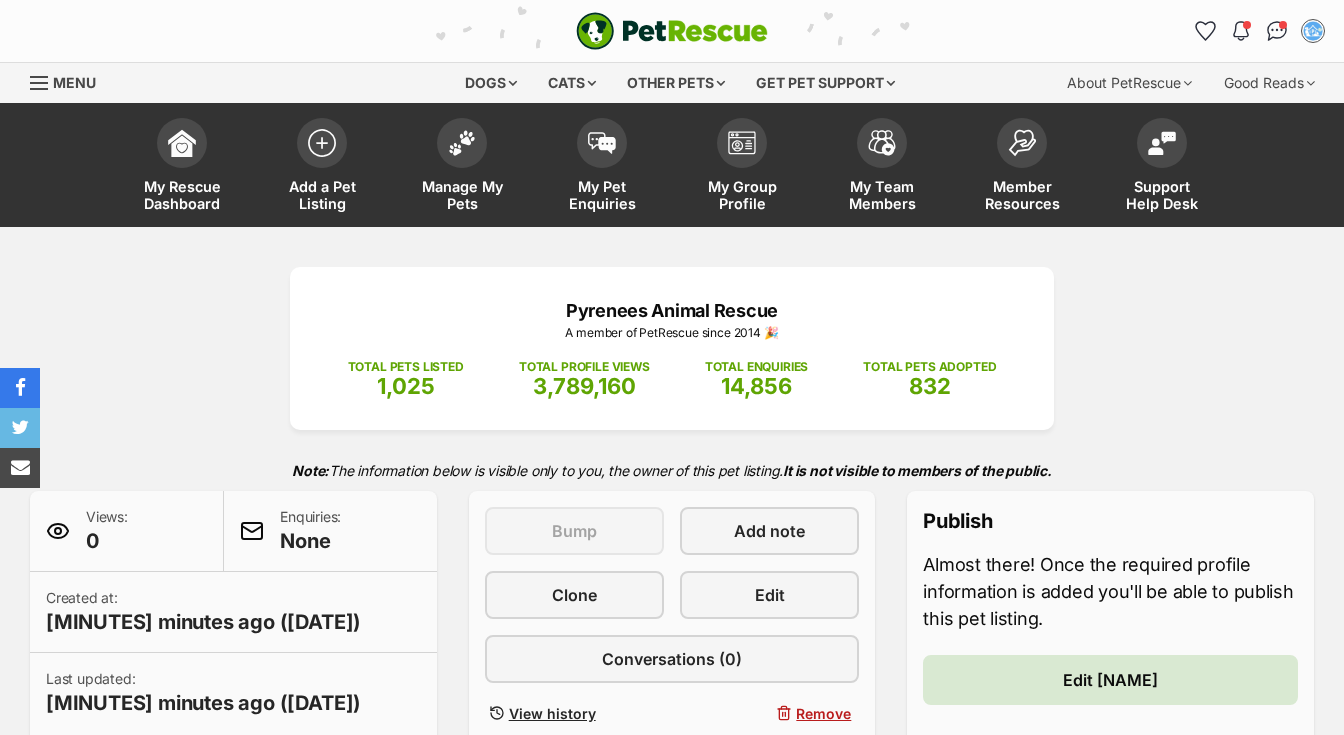 scroll, scrollTop: 0, scrollLeft: 0, axis: both 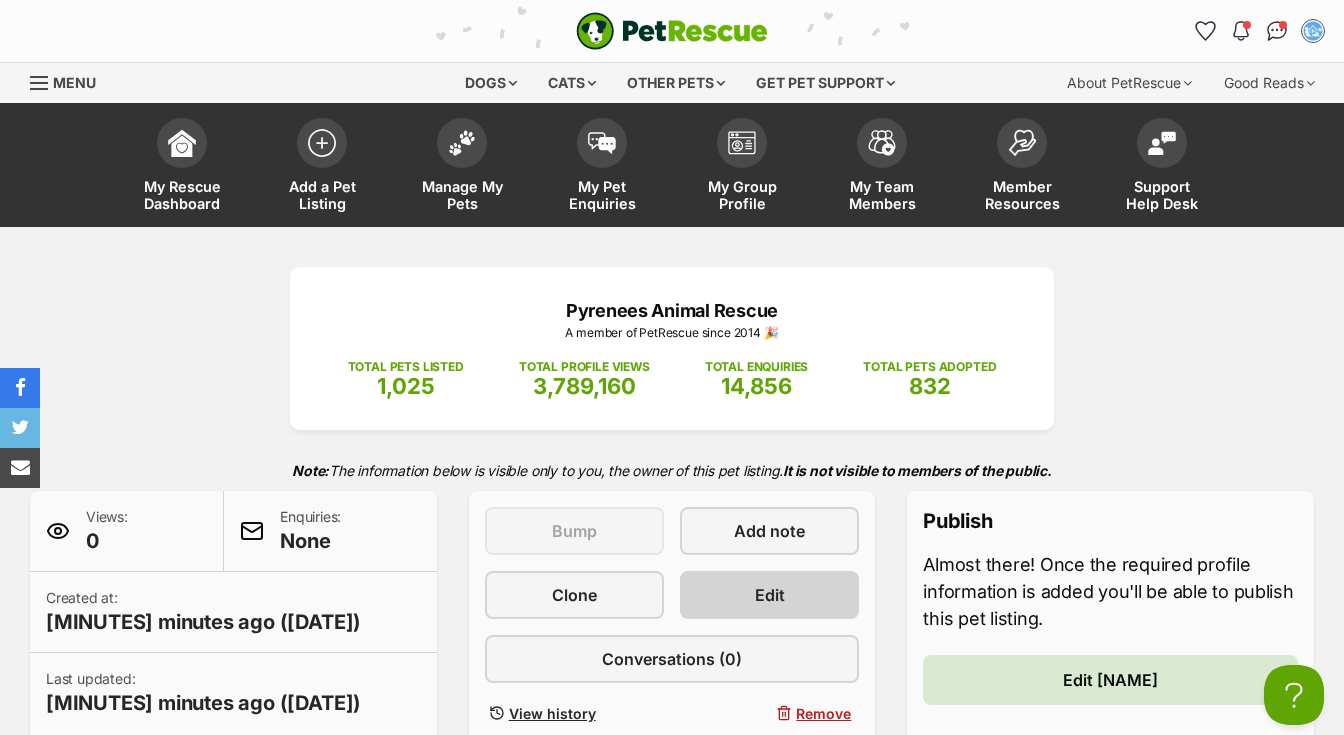 click on "Edit" at bounding box center [769, 595] 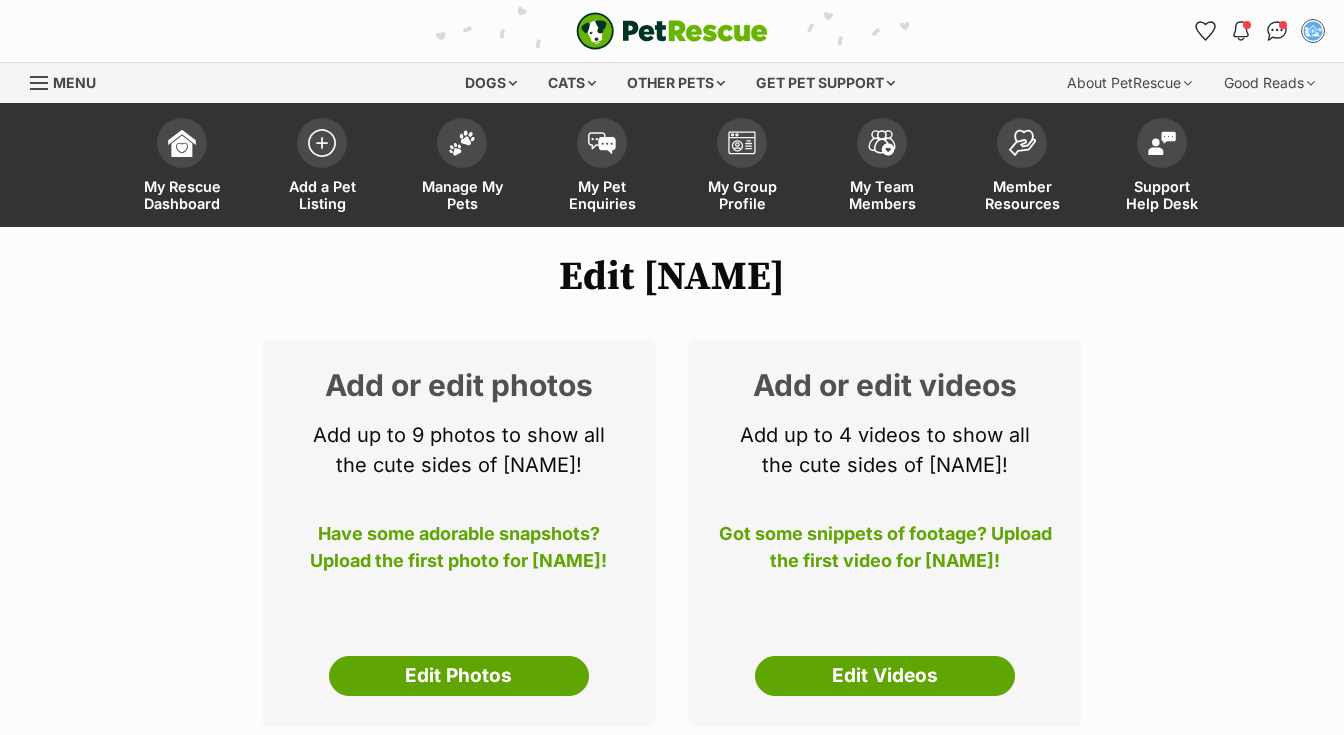 select 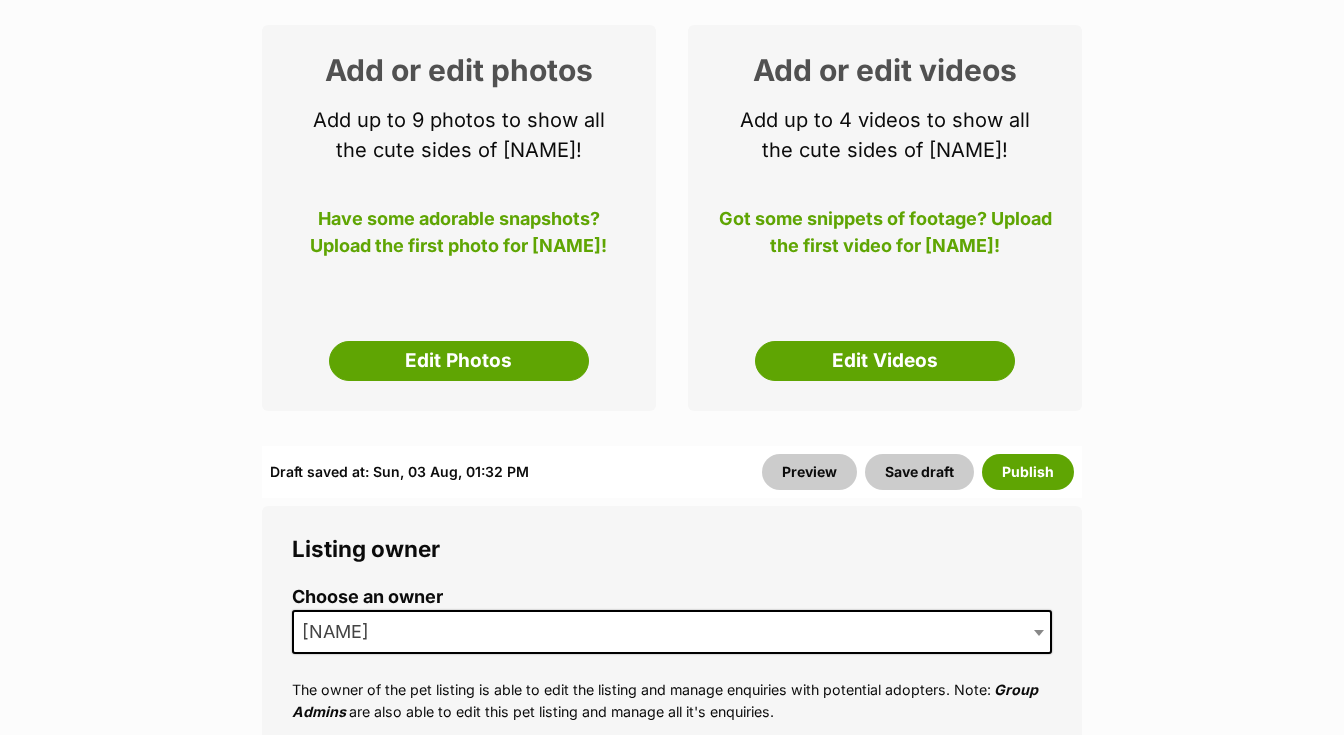 scroll, scrollTop: 0, scrollLeft: 0, axis: both 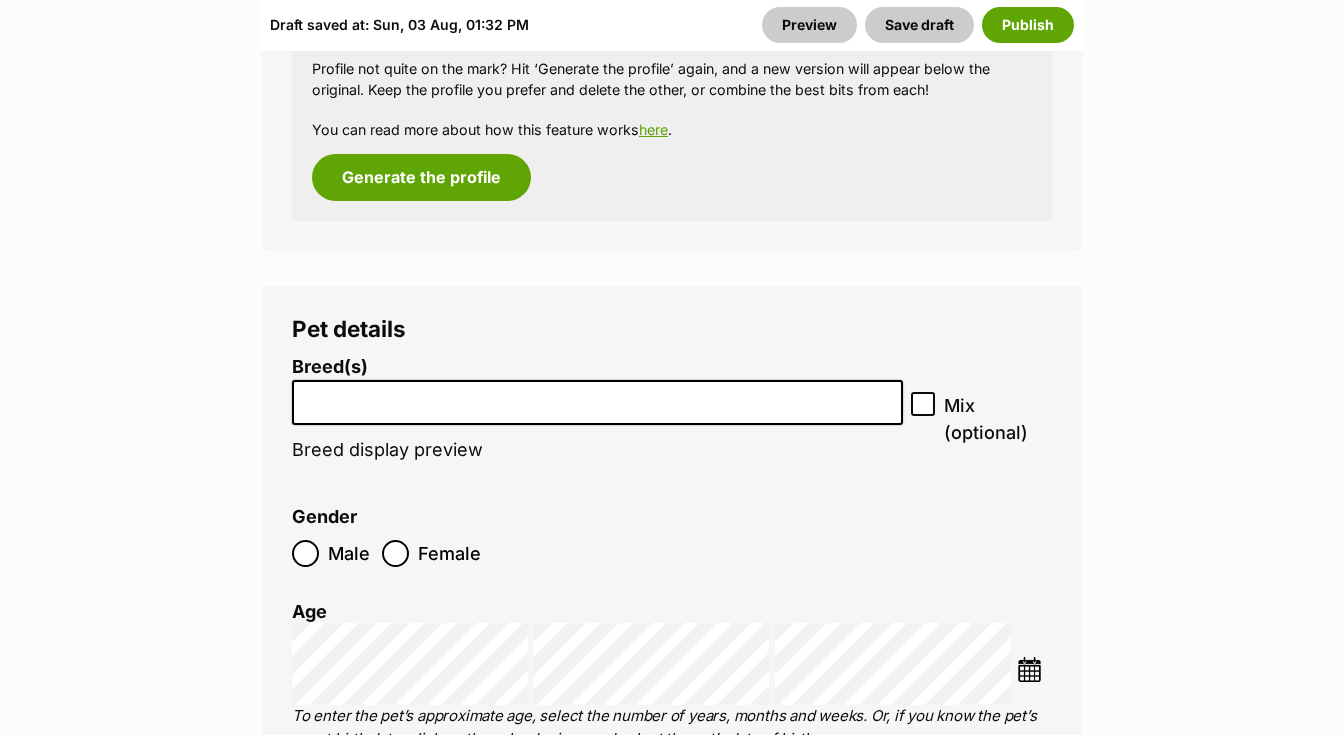 click at bounding box center (597, 402) 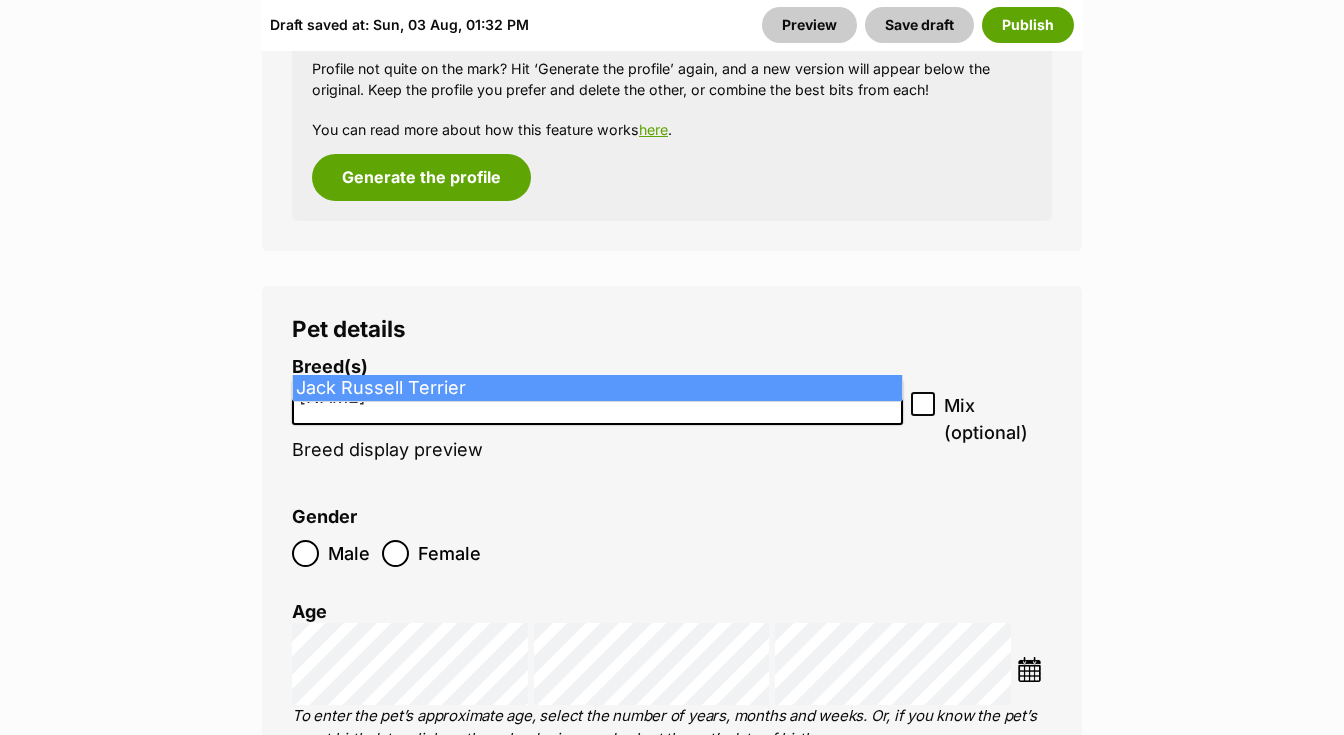 type on "jack" 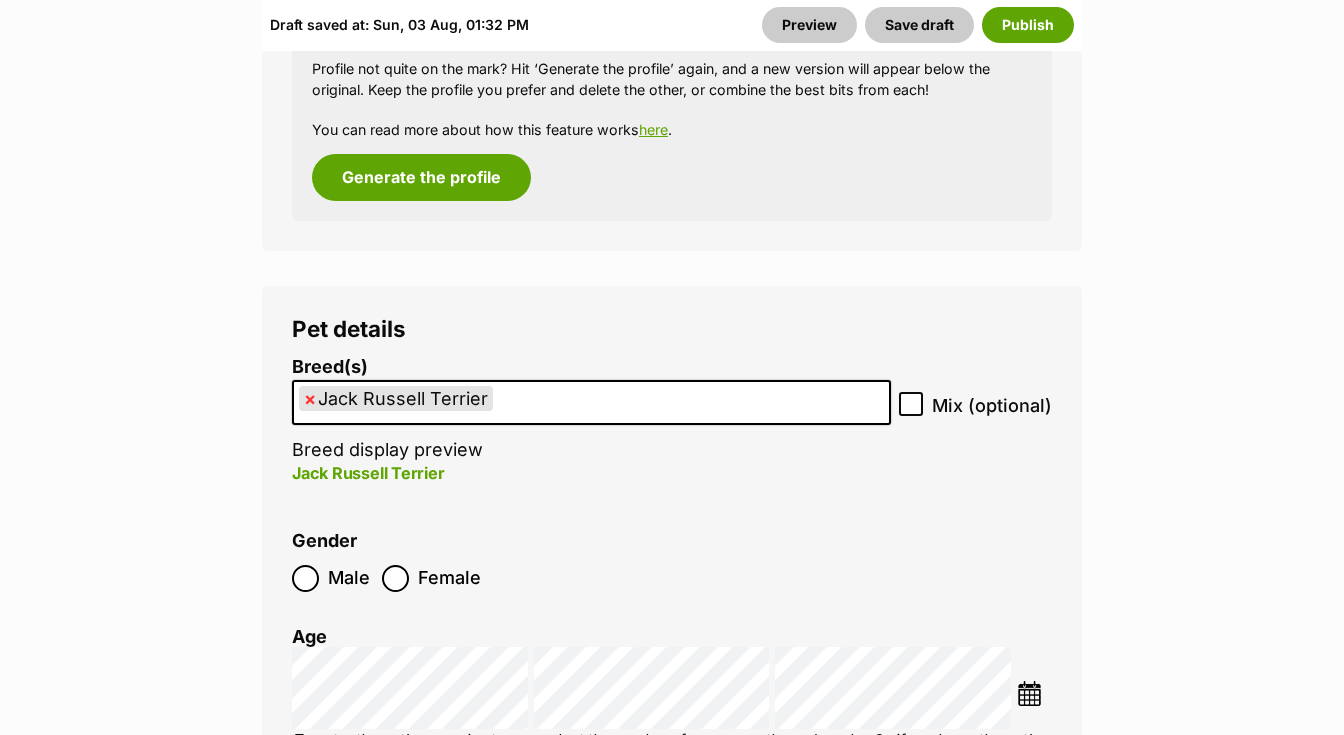 scroll, scrollTop: 3297, scrollLeft: 0, axis: vertical 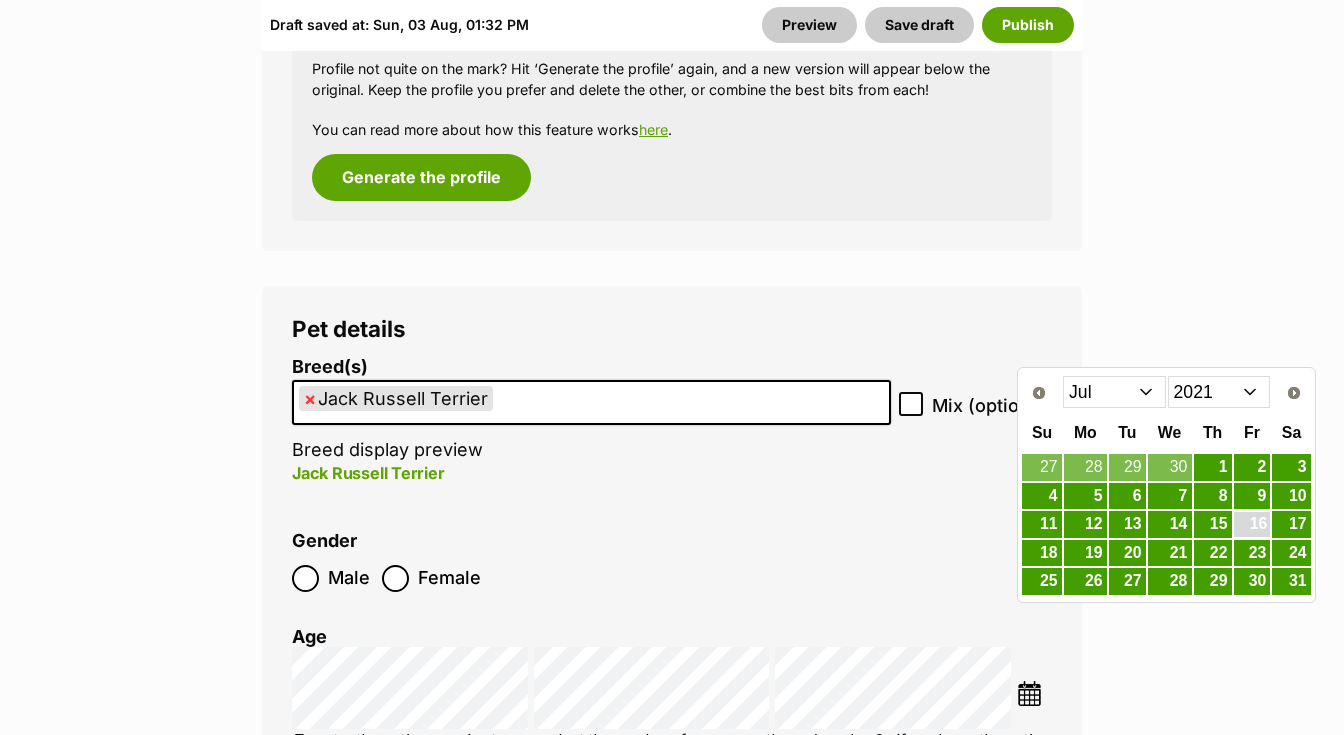 click on "16" at bounding box center [1252, 524] 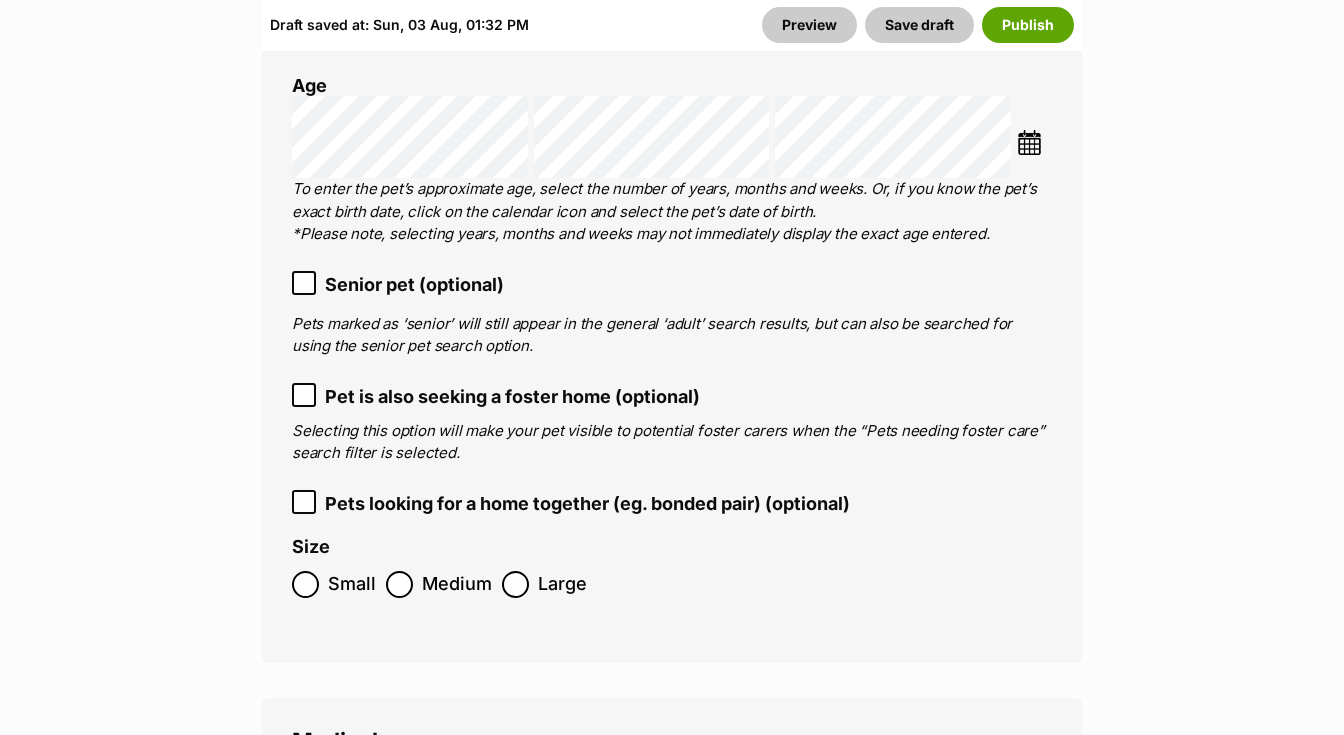 scroll, scrollTop: 3372, scrollLeft: 0, axis: vertical 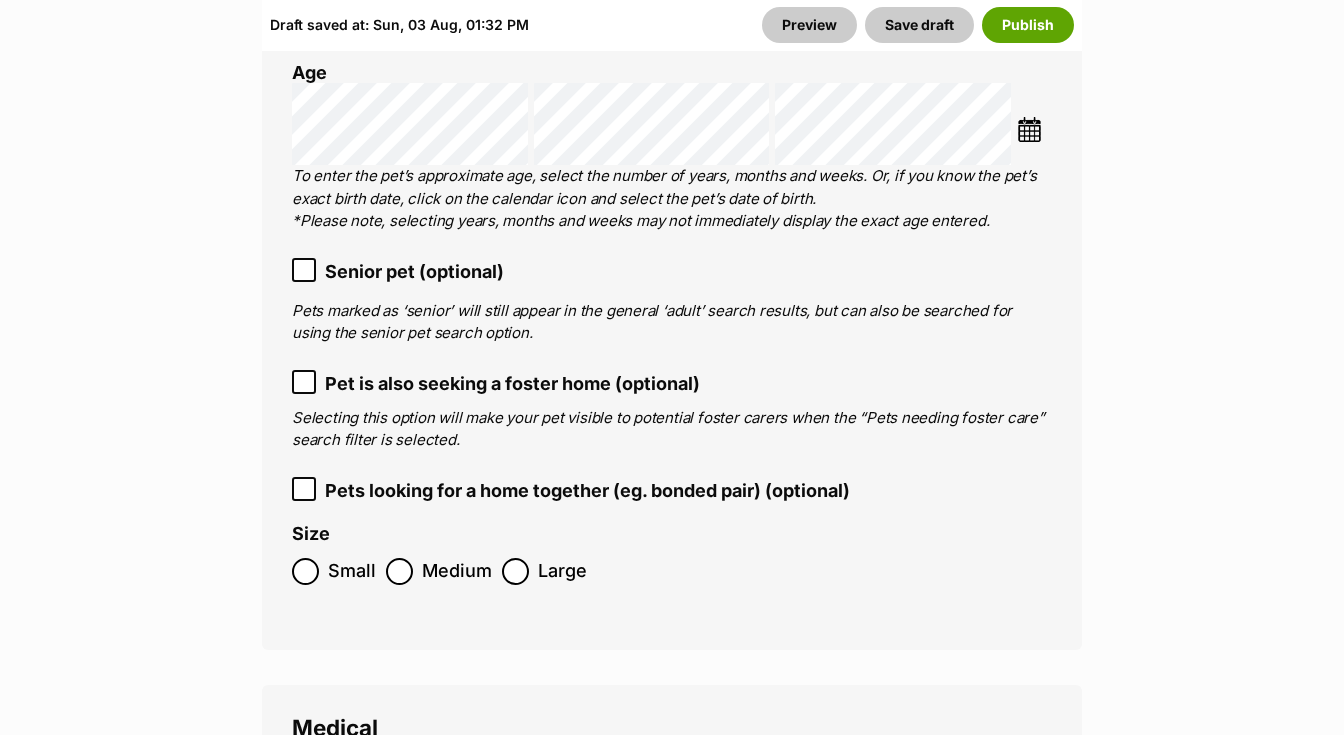 click on "Small" at bounding box center [334, 571] 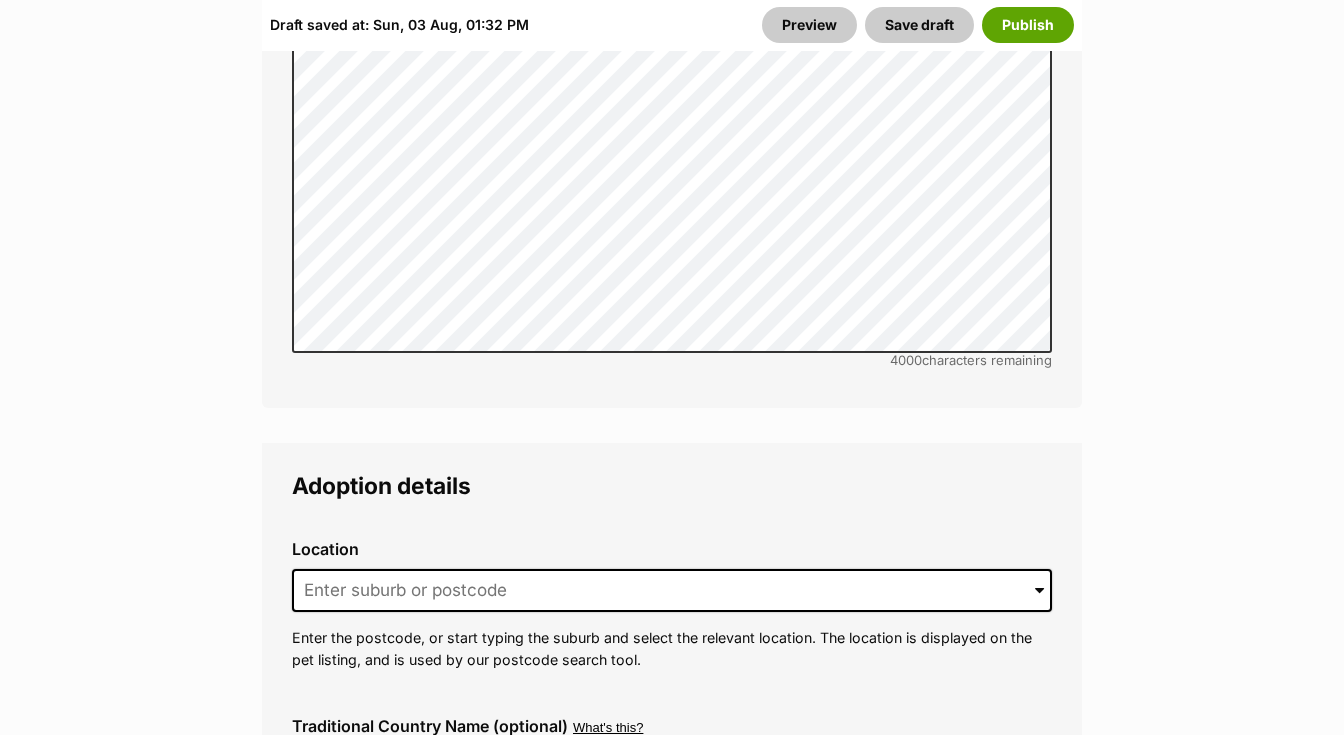 scroll, scrollTop: 5089, scrollLeft: 0, axis: vertical 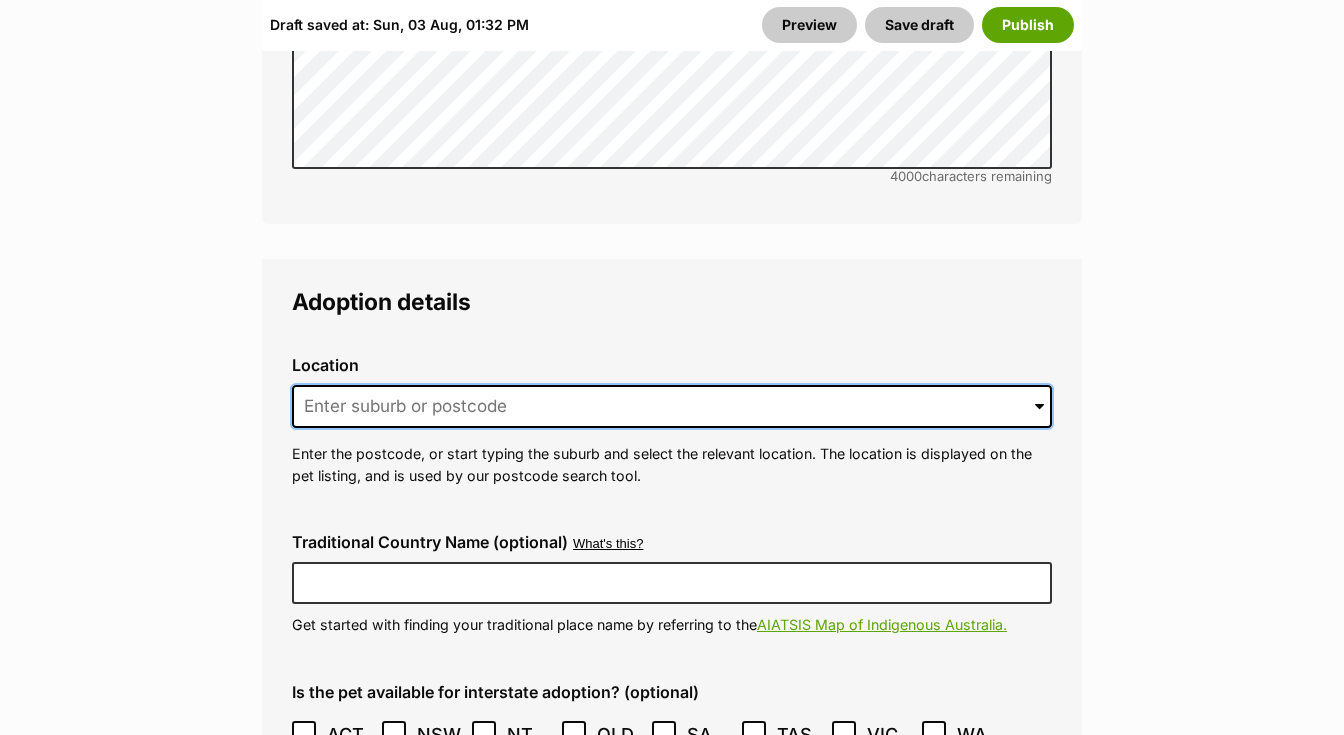 click at bounding box center [672, 407] 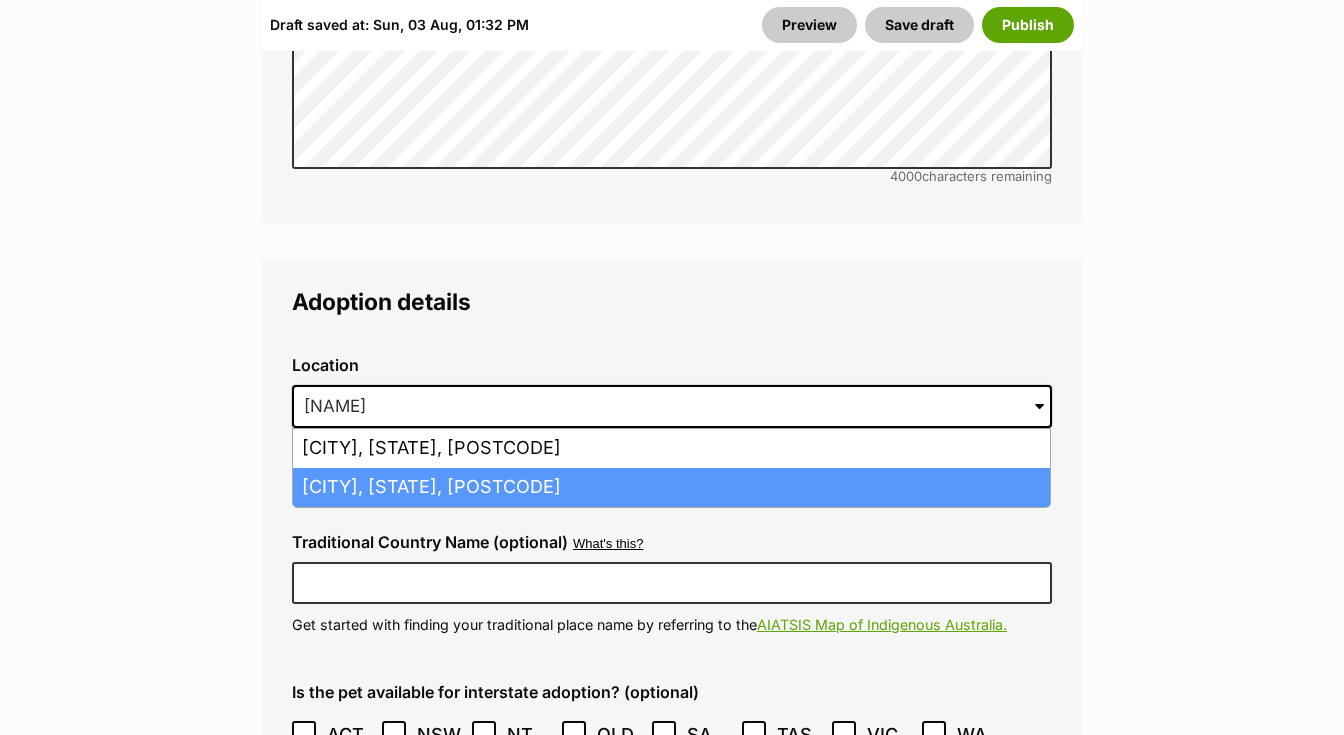 click on "Carrum Downs, Victoria, 3201" at bounding box center (671, 487) 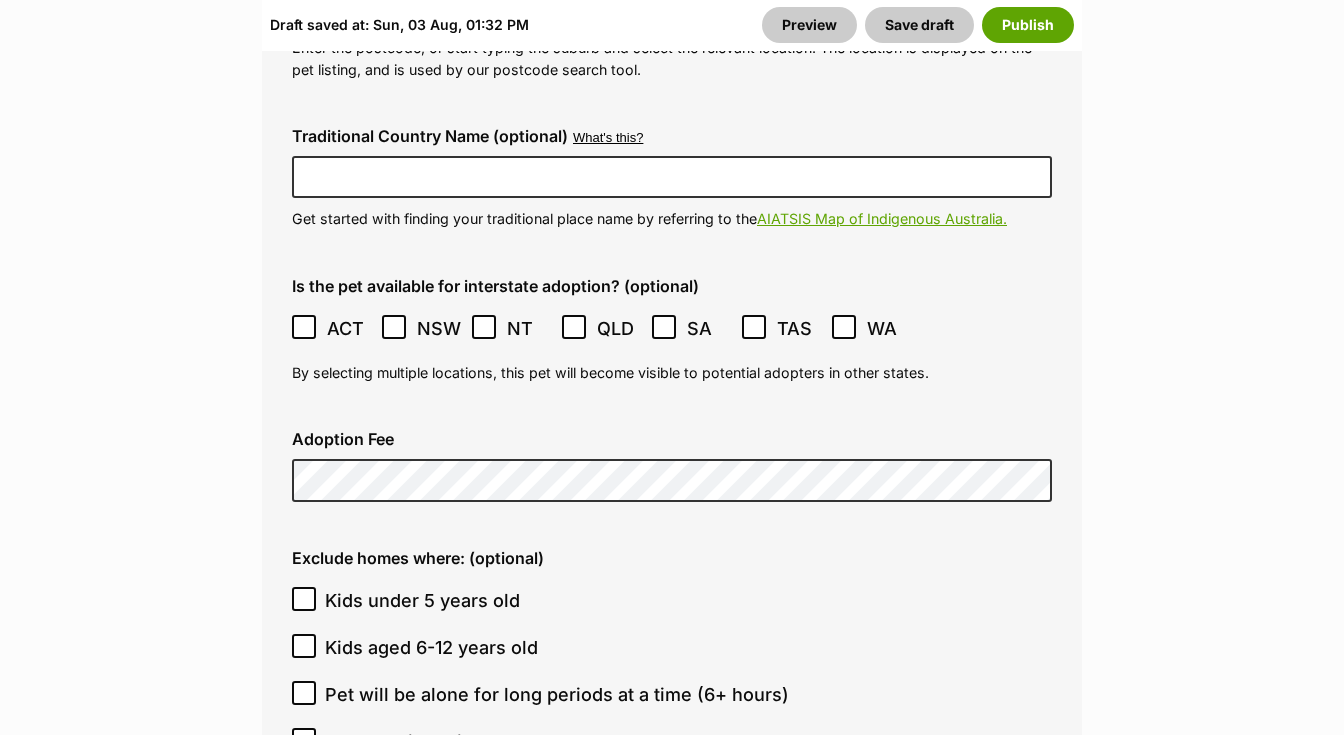 scroll, scrollTop: 5503, scrollLeft: 0, axis: vertical 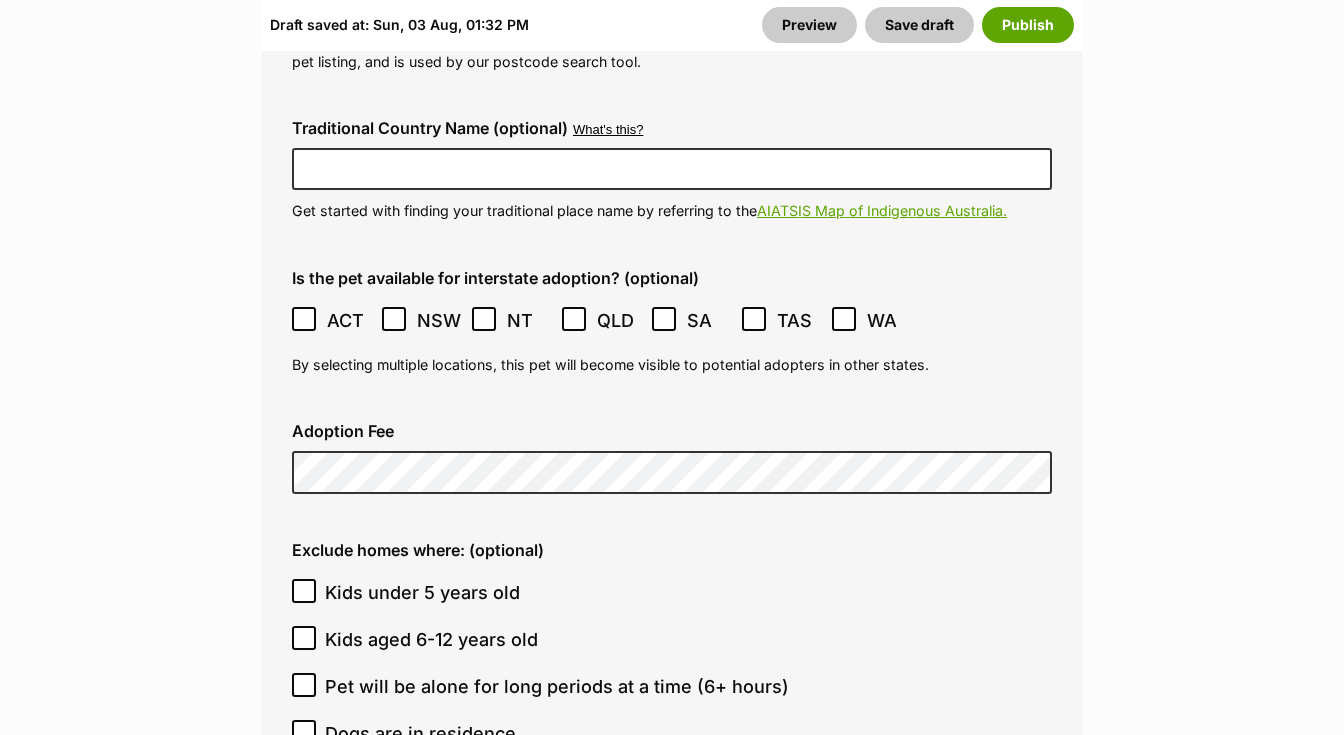 click on "Kids under 5 years old" at bounding box center [304, 591] 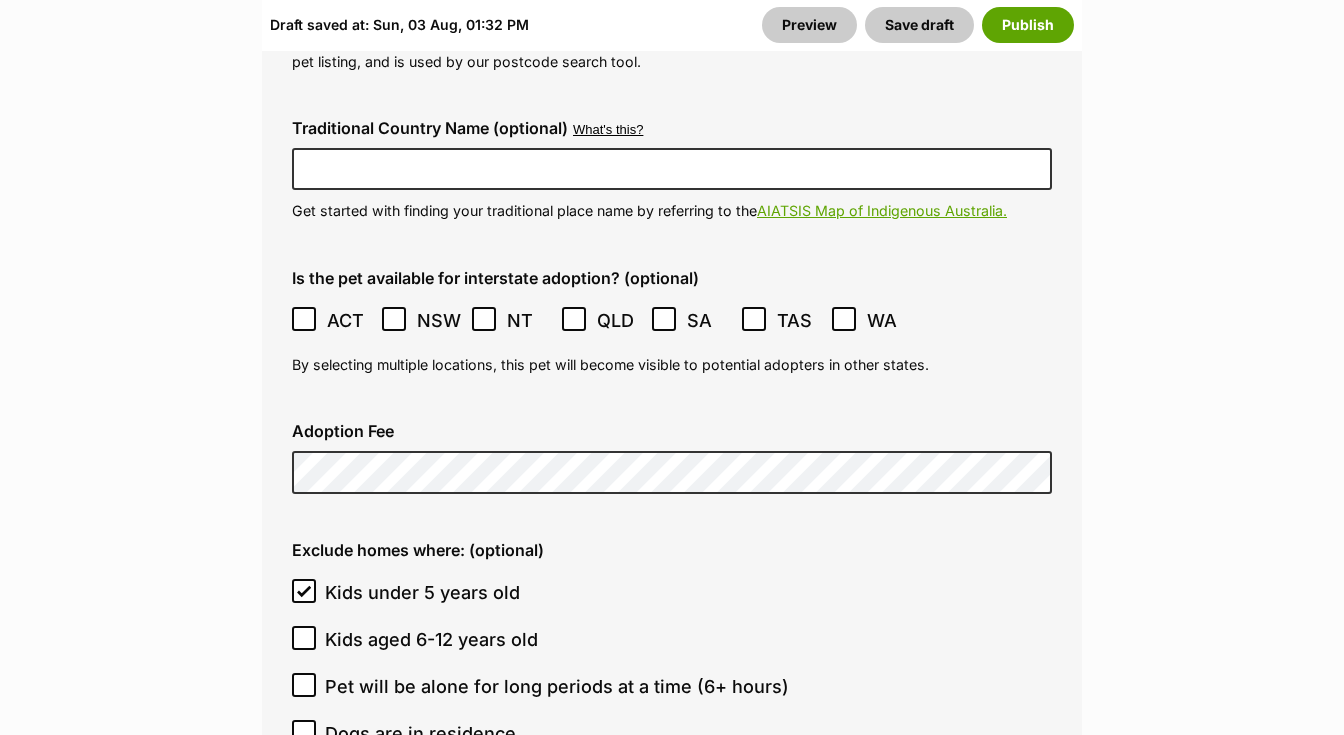 click 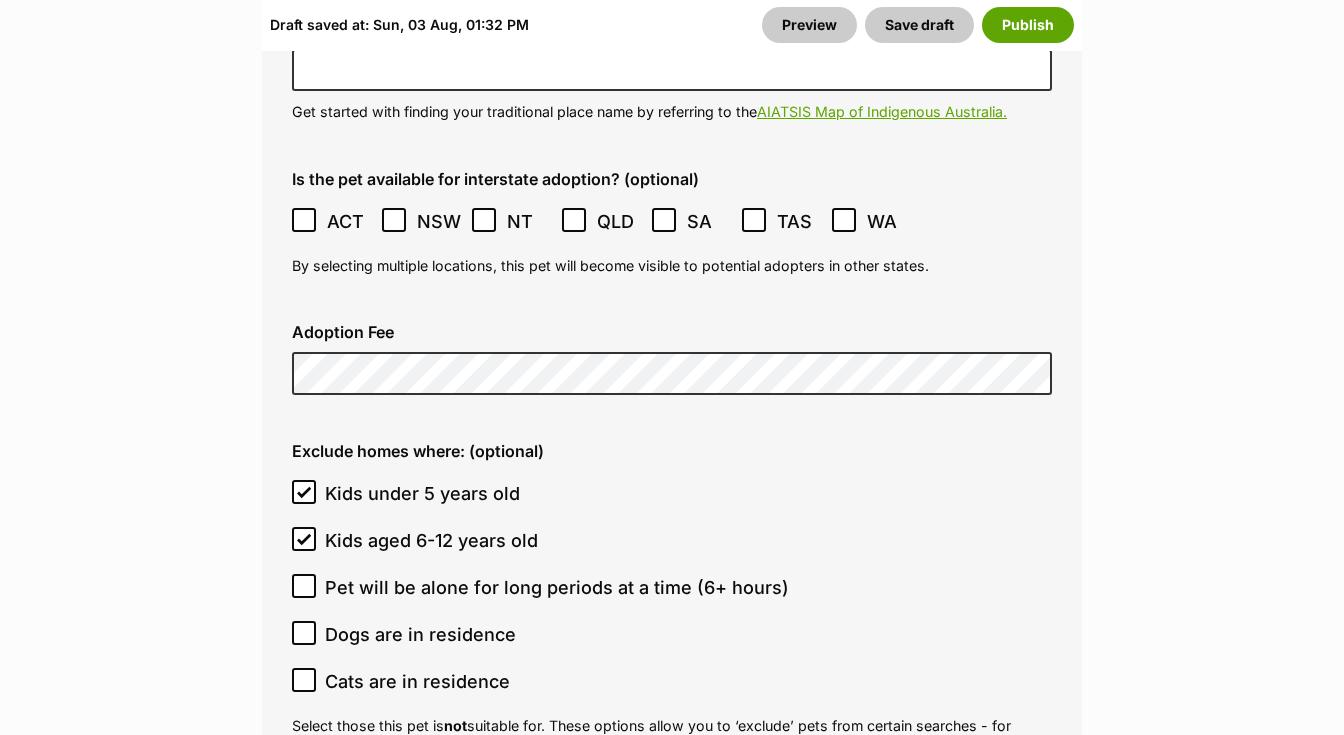scroll, scrollTop: 5606, scrollLeft: 0, axis: vertical 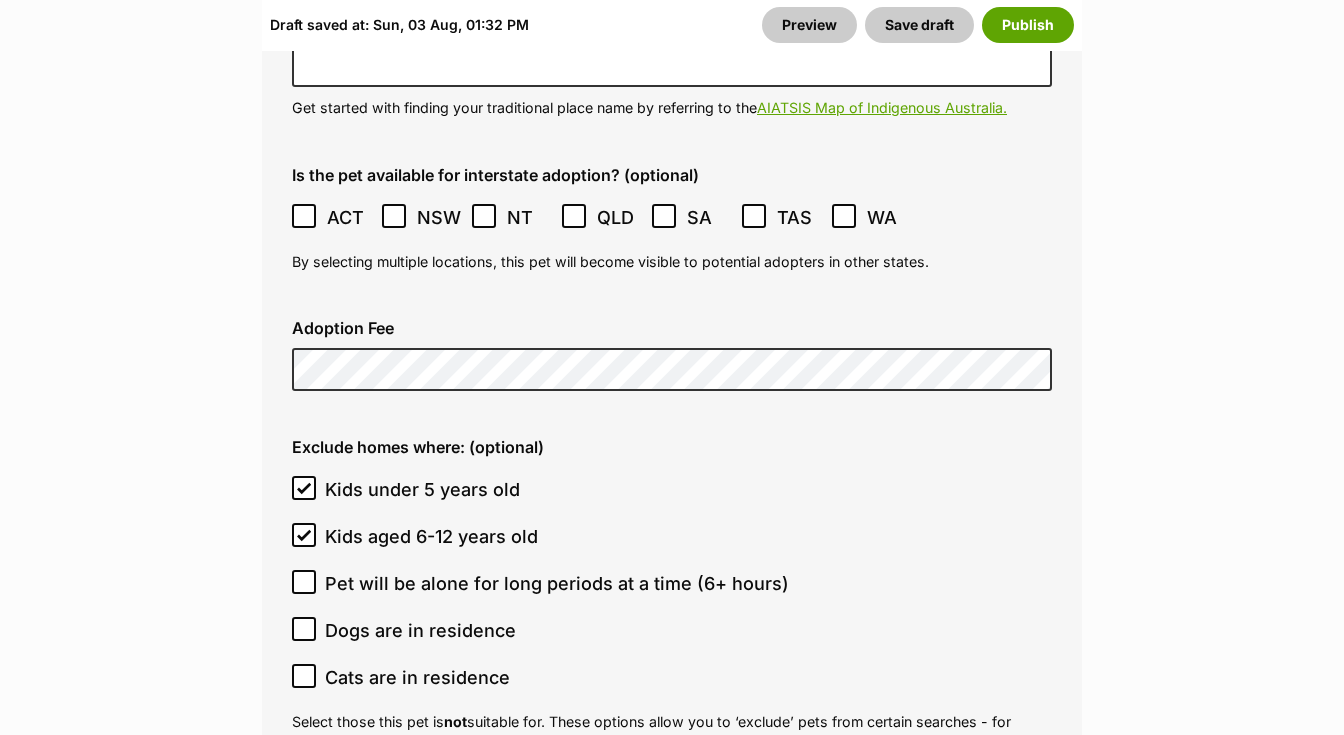 click 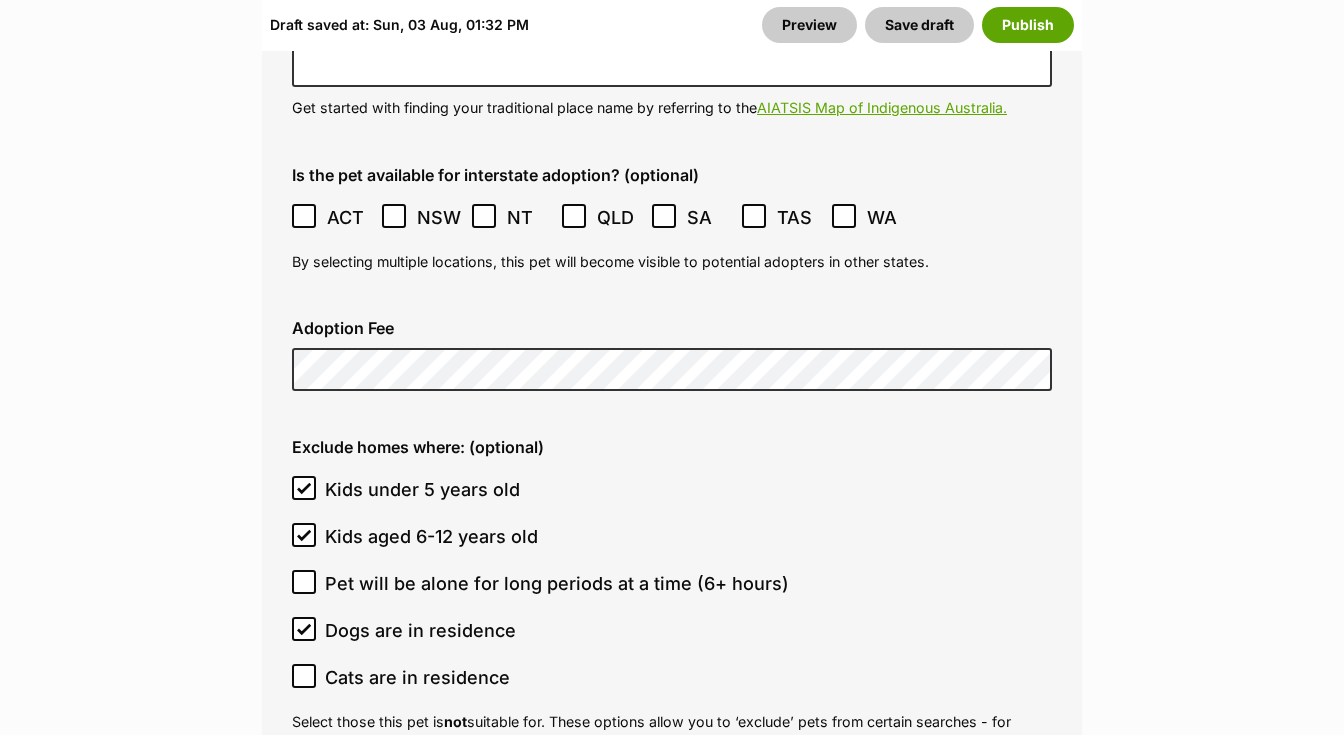 click 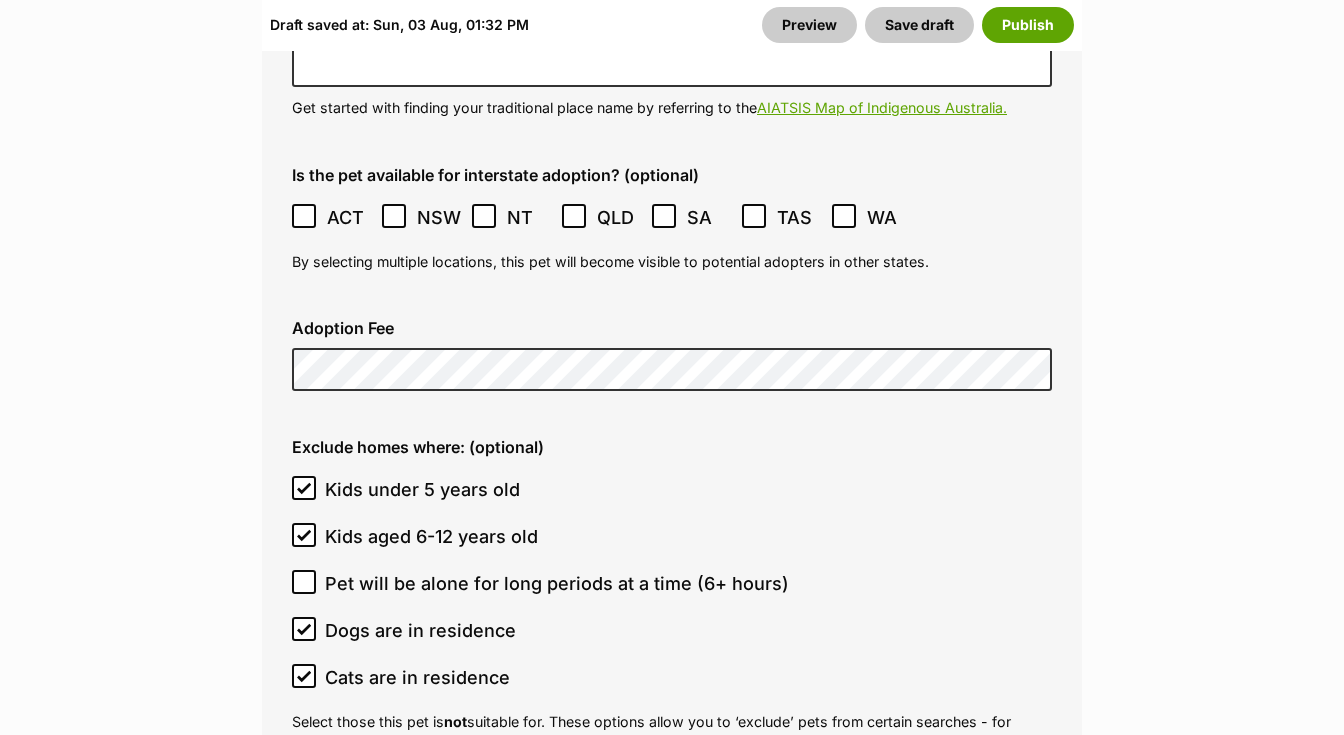click 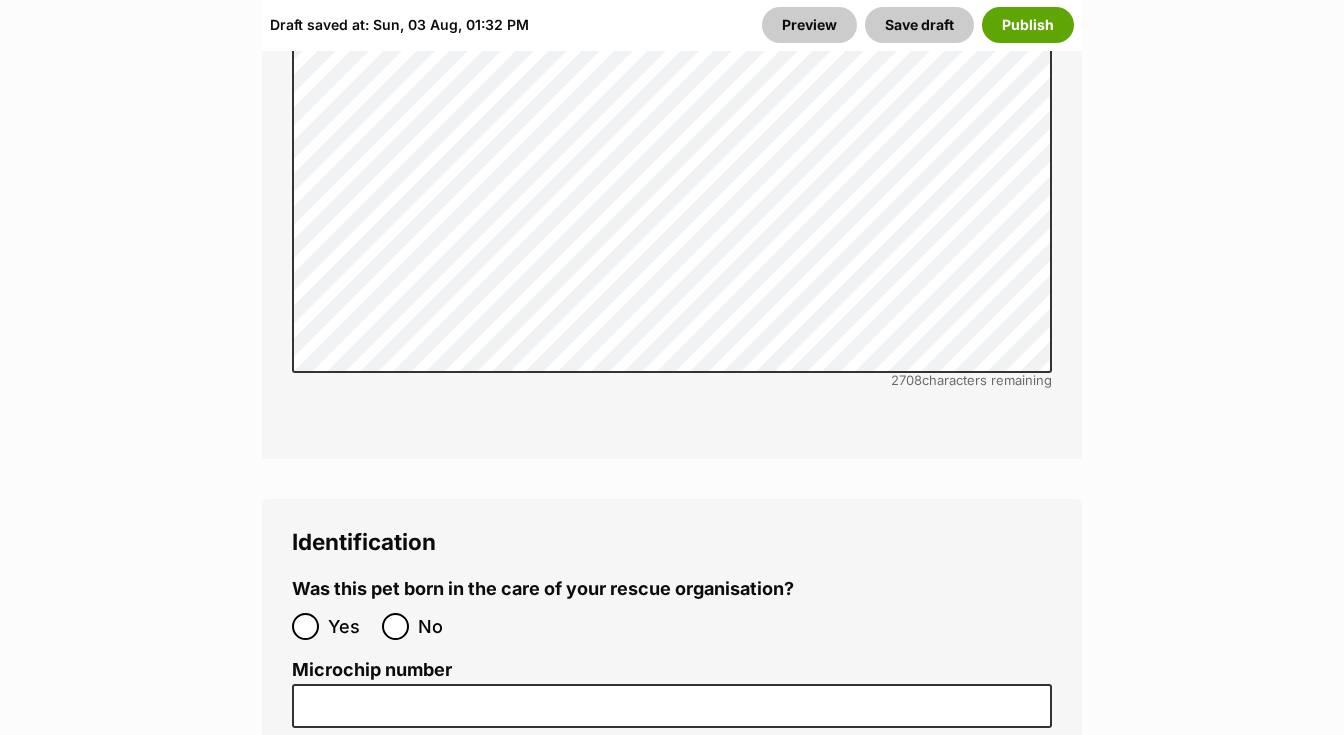 scroll, scrollTop: 6668, scrollLeft: 0, axis: vertical 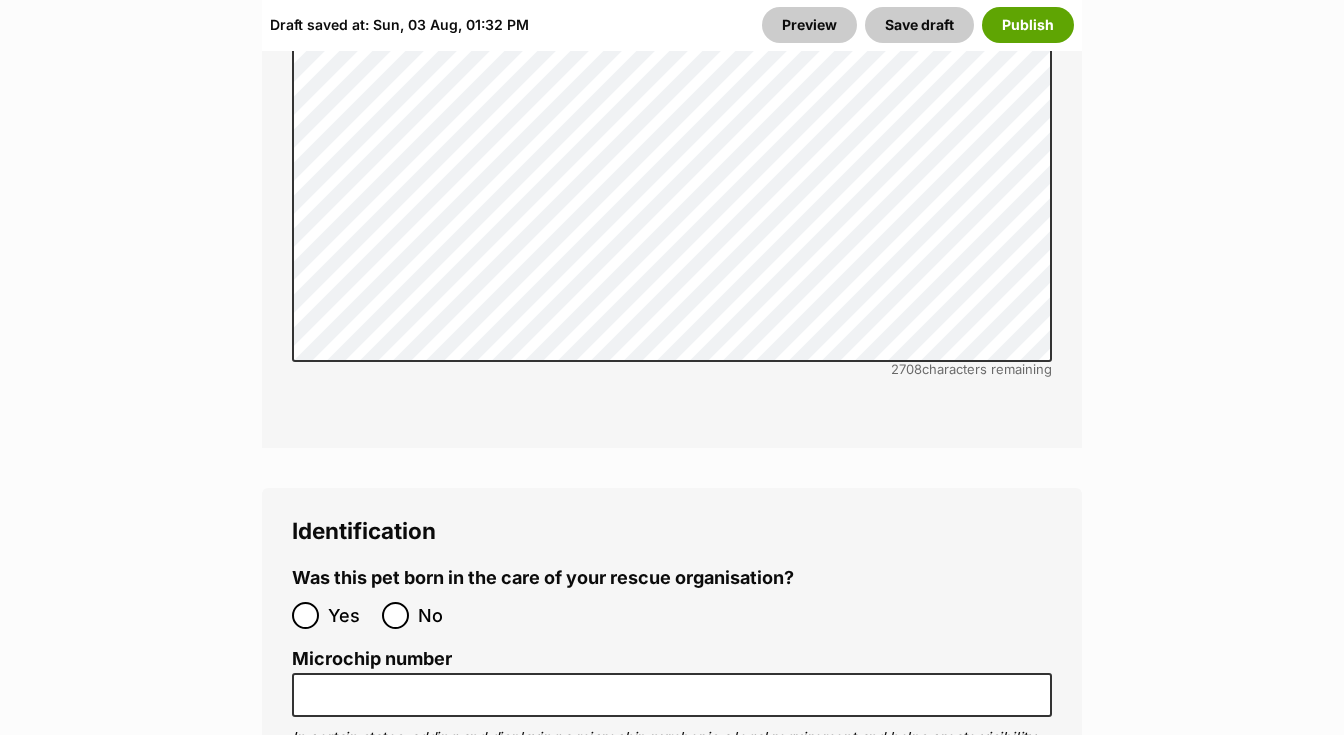 click on "No" at bounding box center [395, 615] 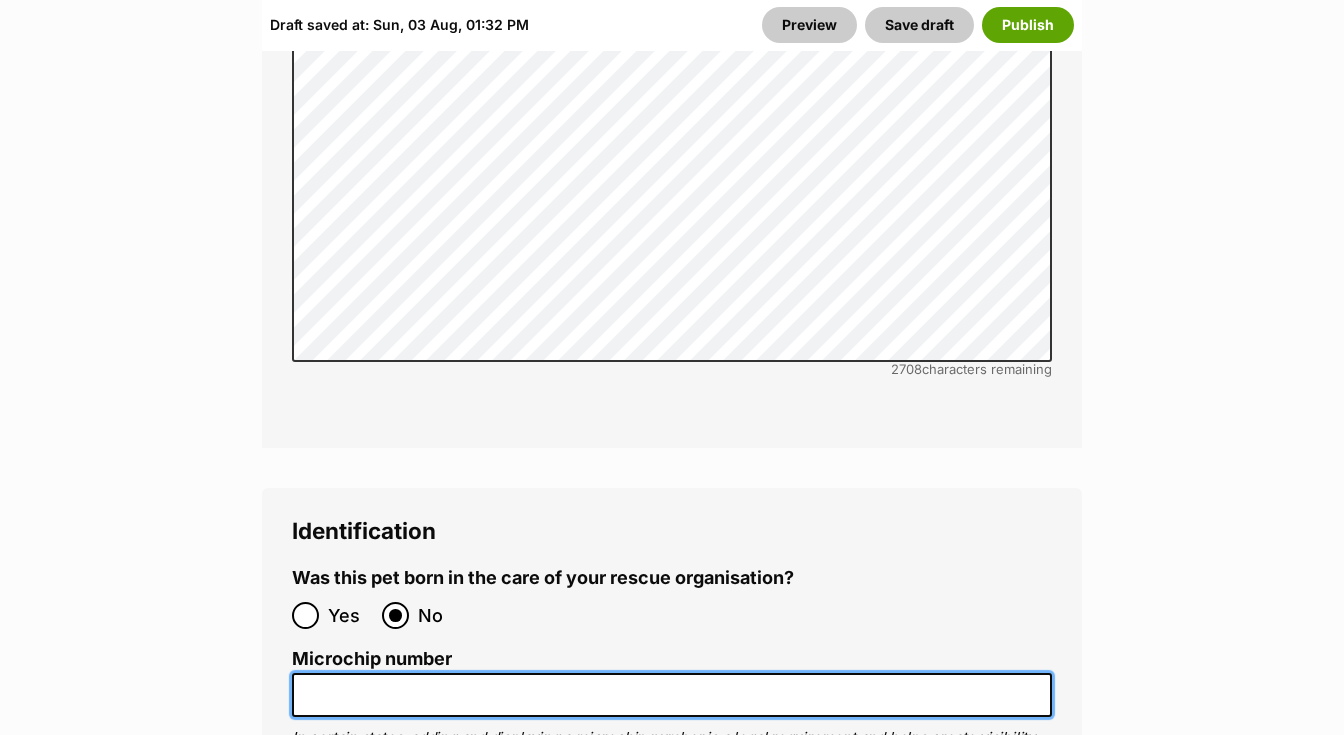 click on "Microchip number" at bounding box center [672, 695] 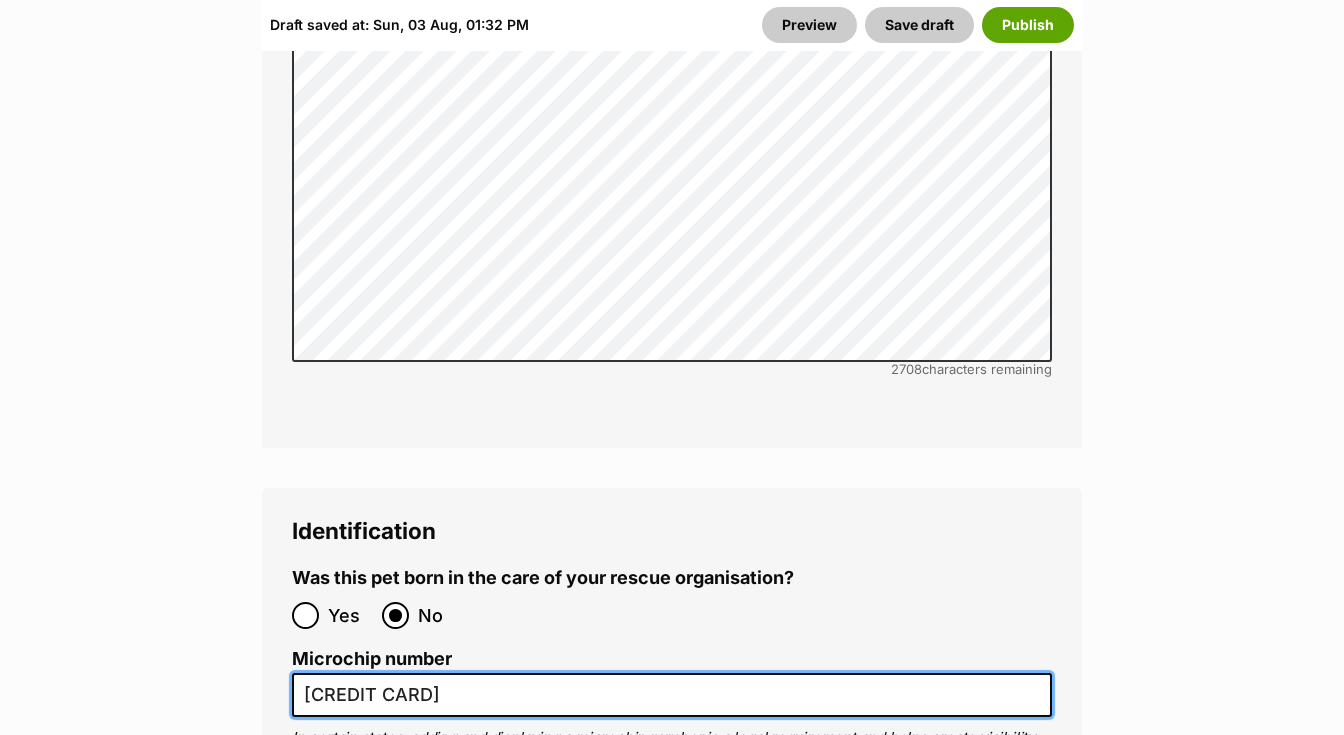 click on "991 003 001 050 553" at bounding box center [672, 695] 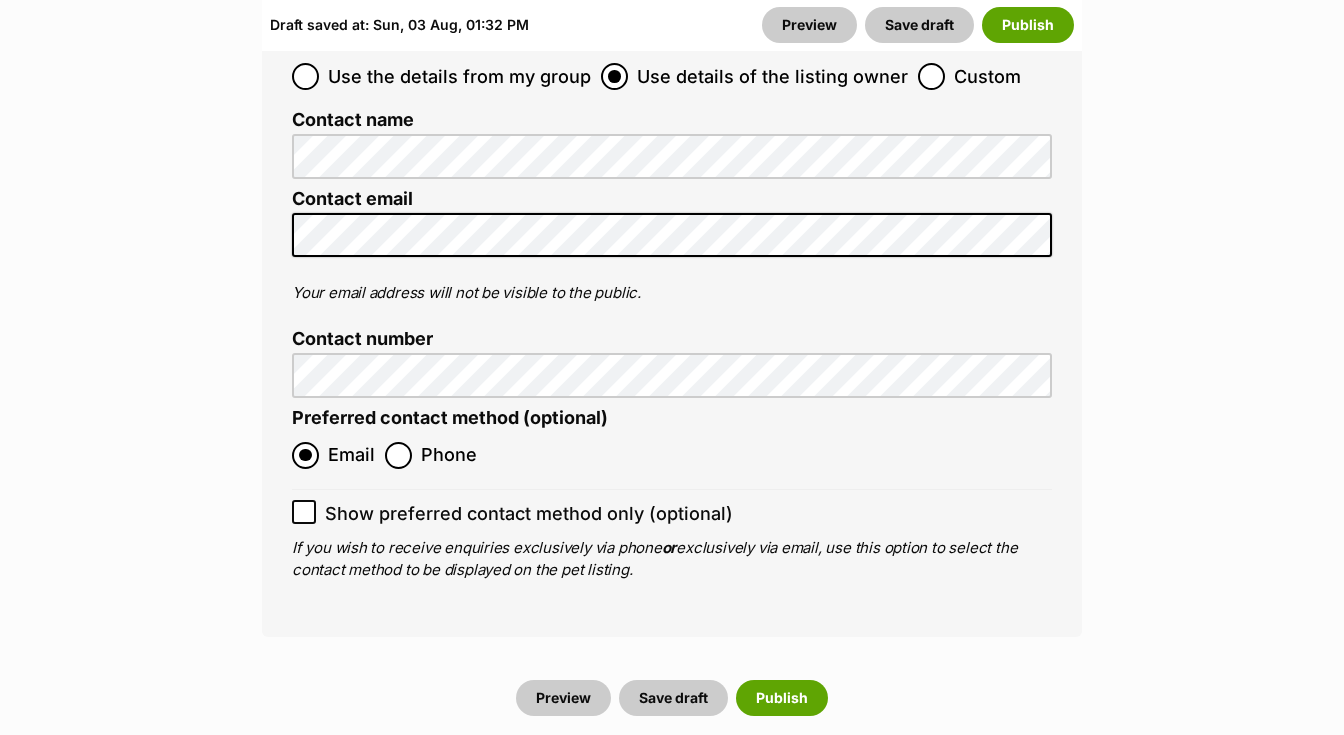 scroll, scrollTop: 8185, scrollLeft: 0, axis: vertical 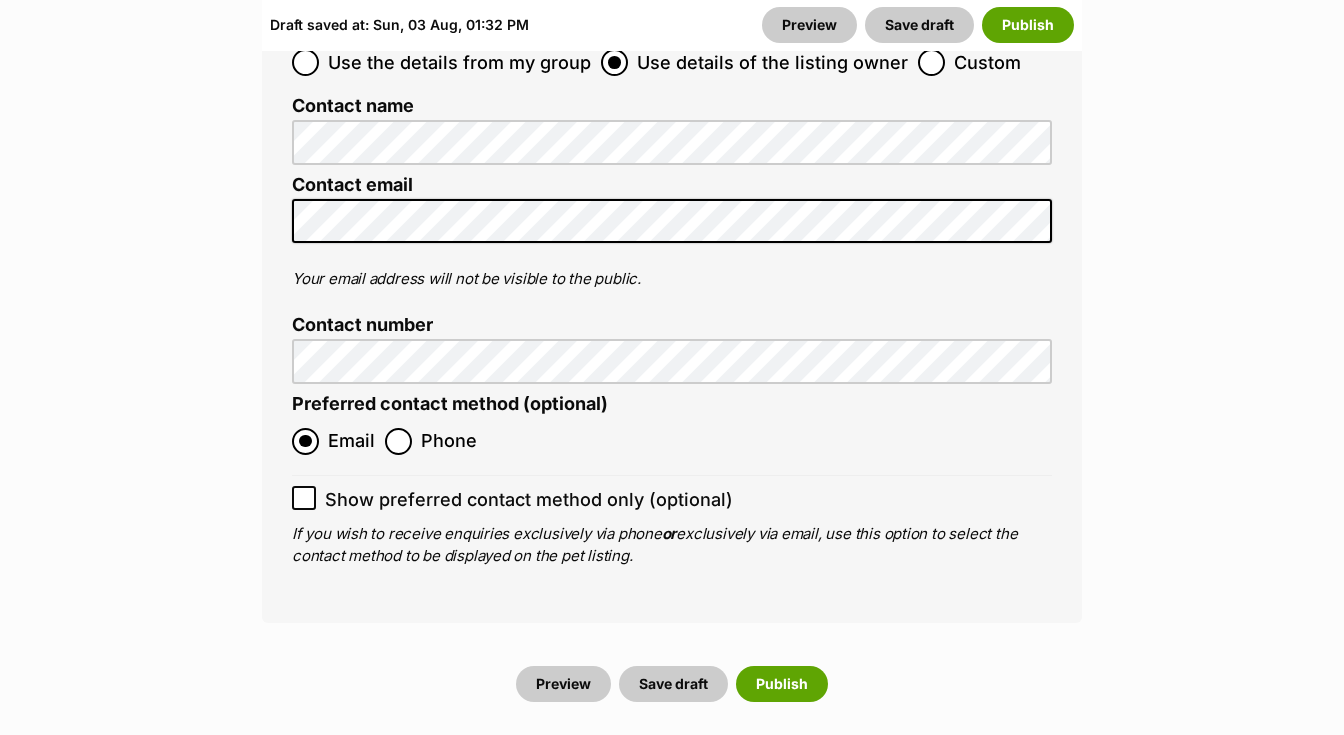 type on "991003001050553" 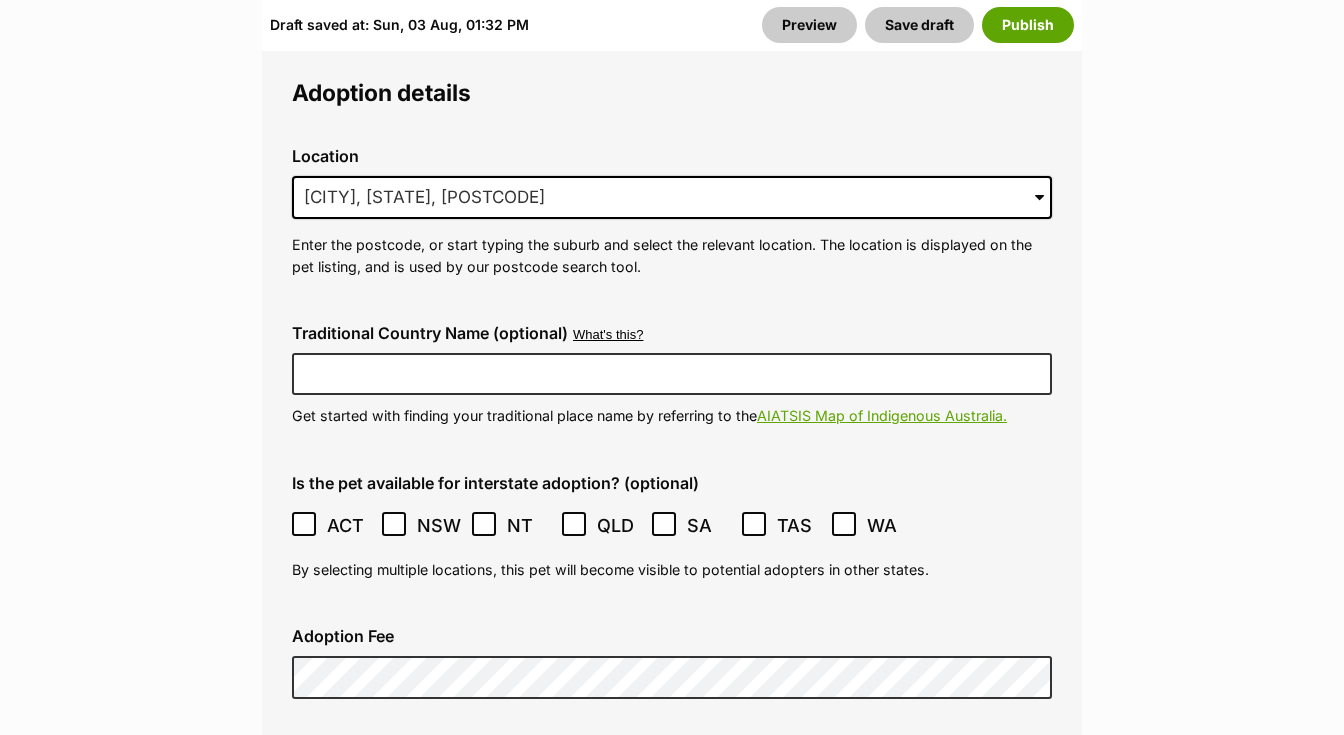 scroll, scrollTop: 5303, scrollLeft: 0, axis: vertical 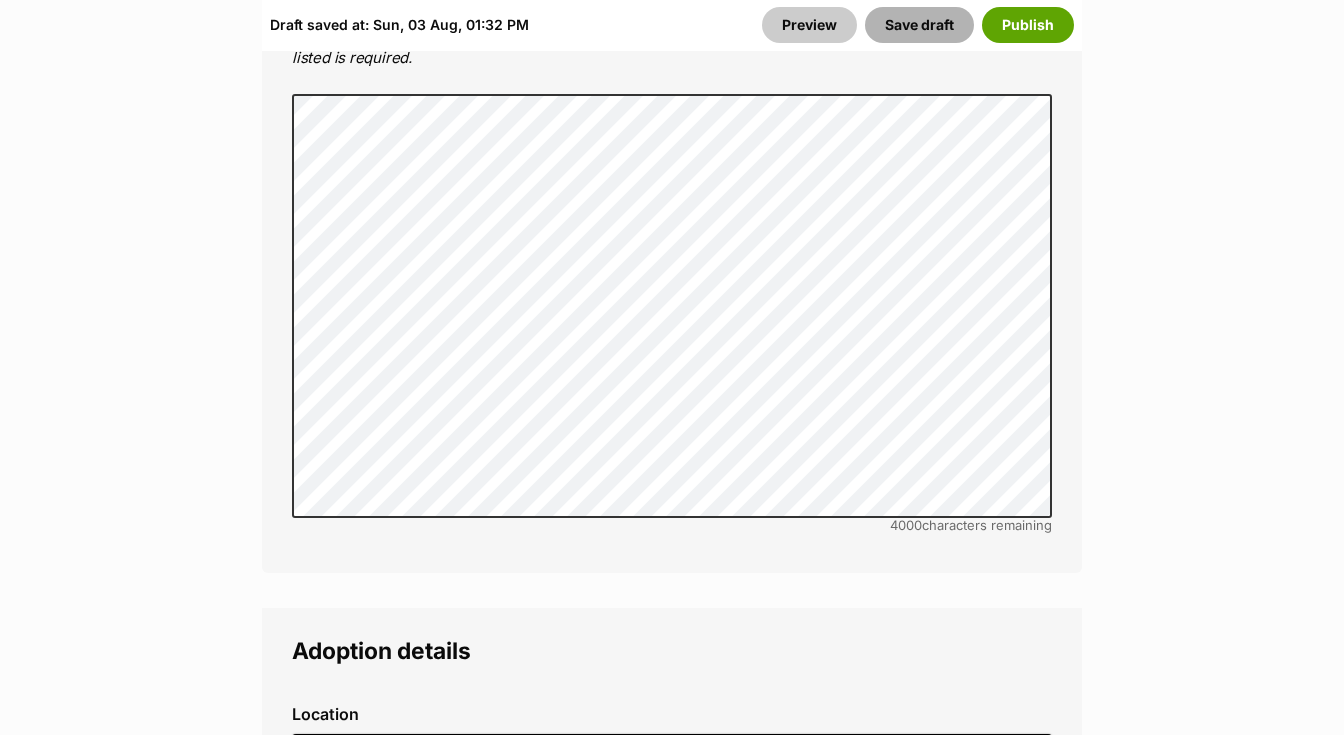 click on "Save draft" at bounding box center [919, 25] 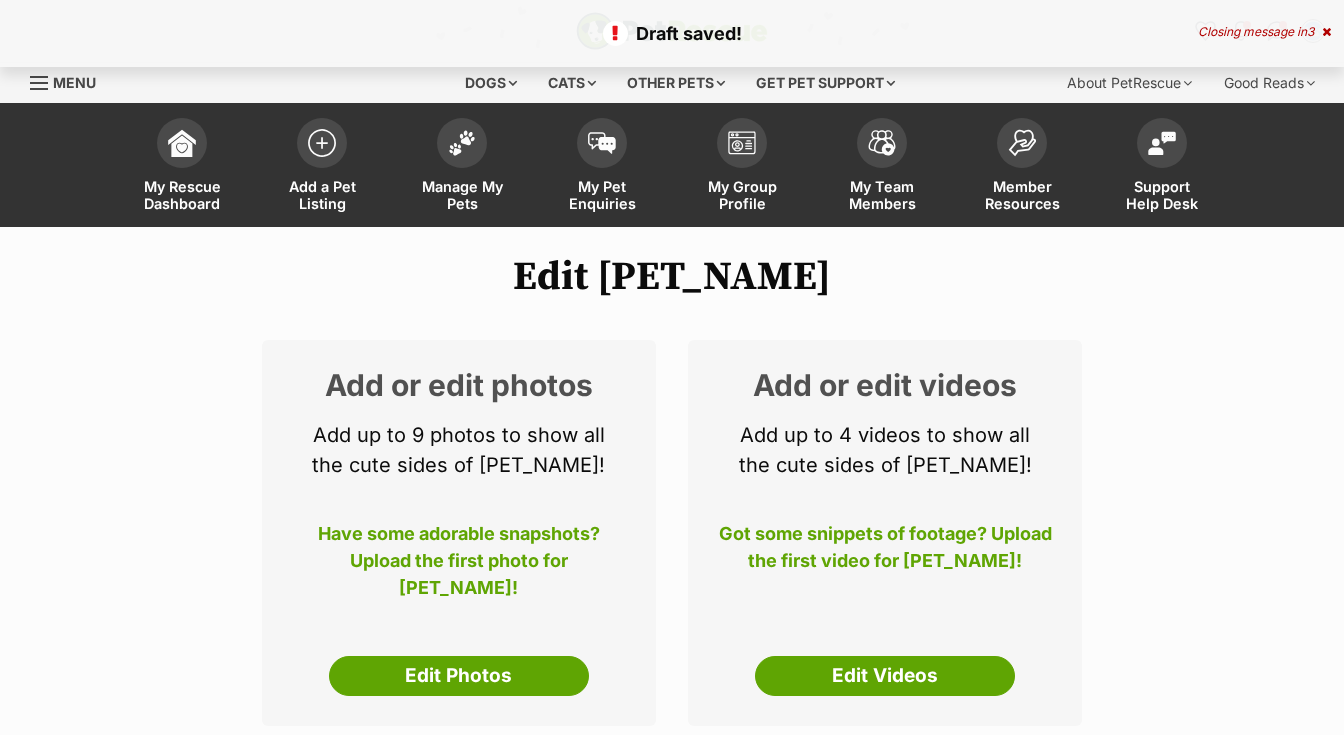 scroll, scrollTop: 0, scrollLeft: 0, axis: both 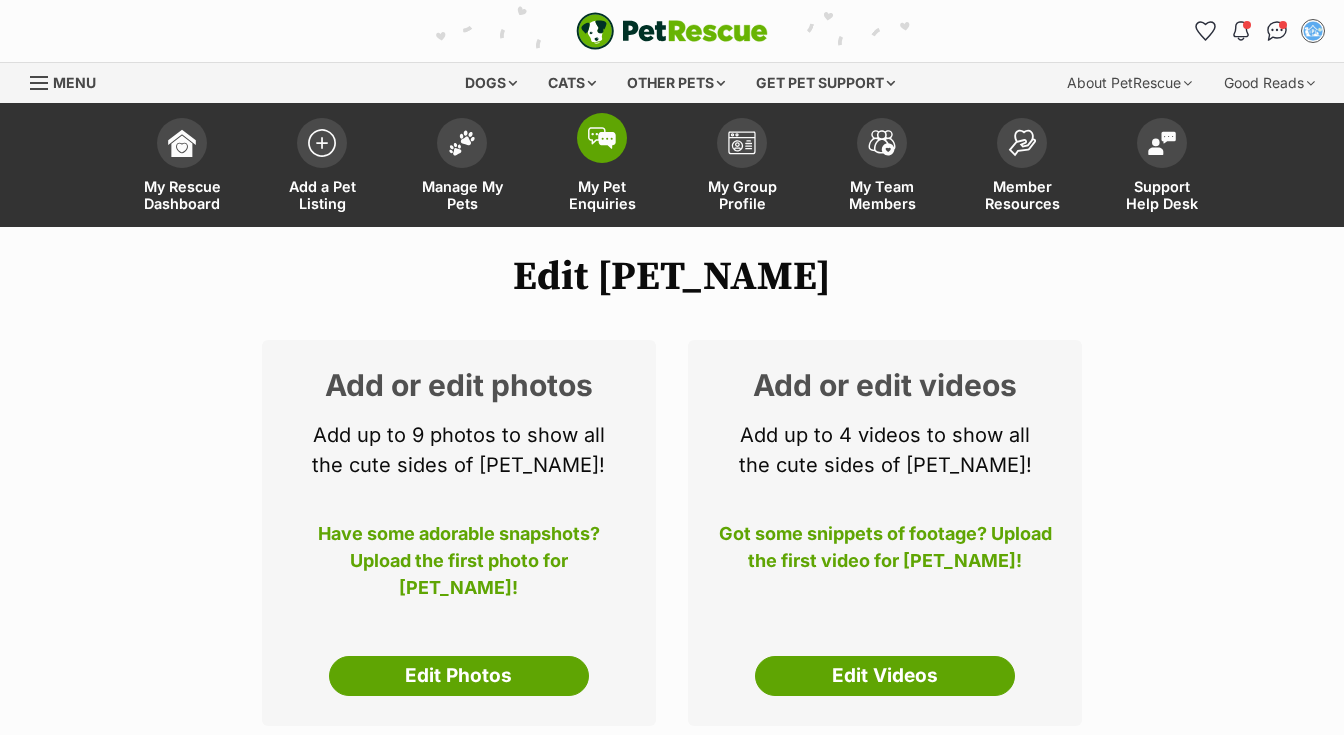 click at bounding box center (602, 138) 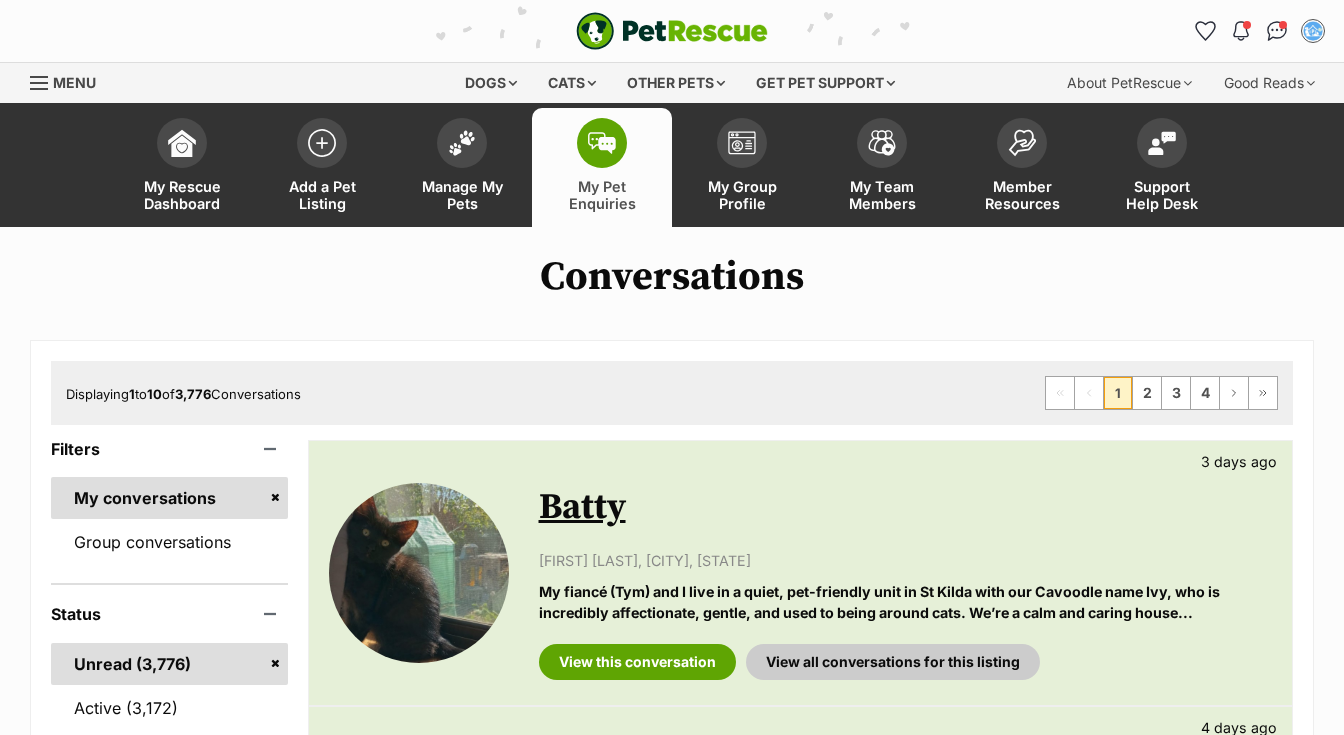 scroll, scrollTop: 162, scrollLeft: 0, axis: vertical 